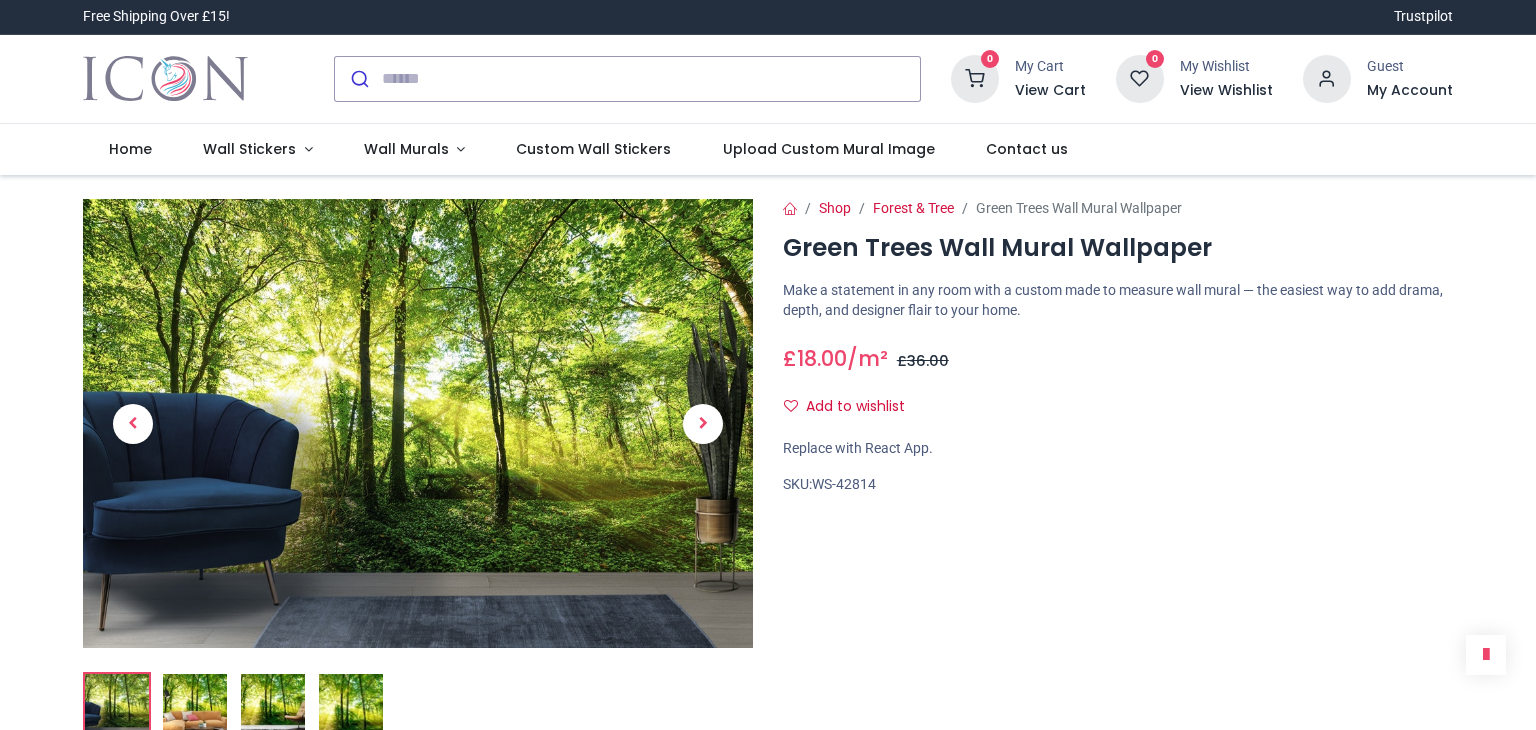 scroll, scrollTop: 0, scrollLeft: 0, axis: both 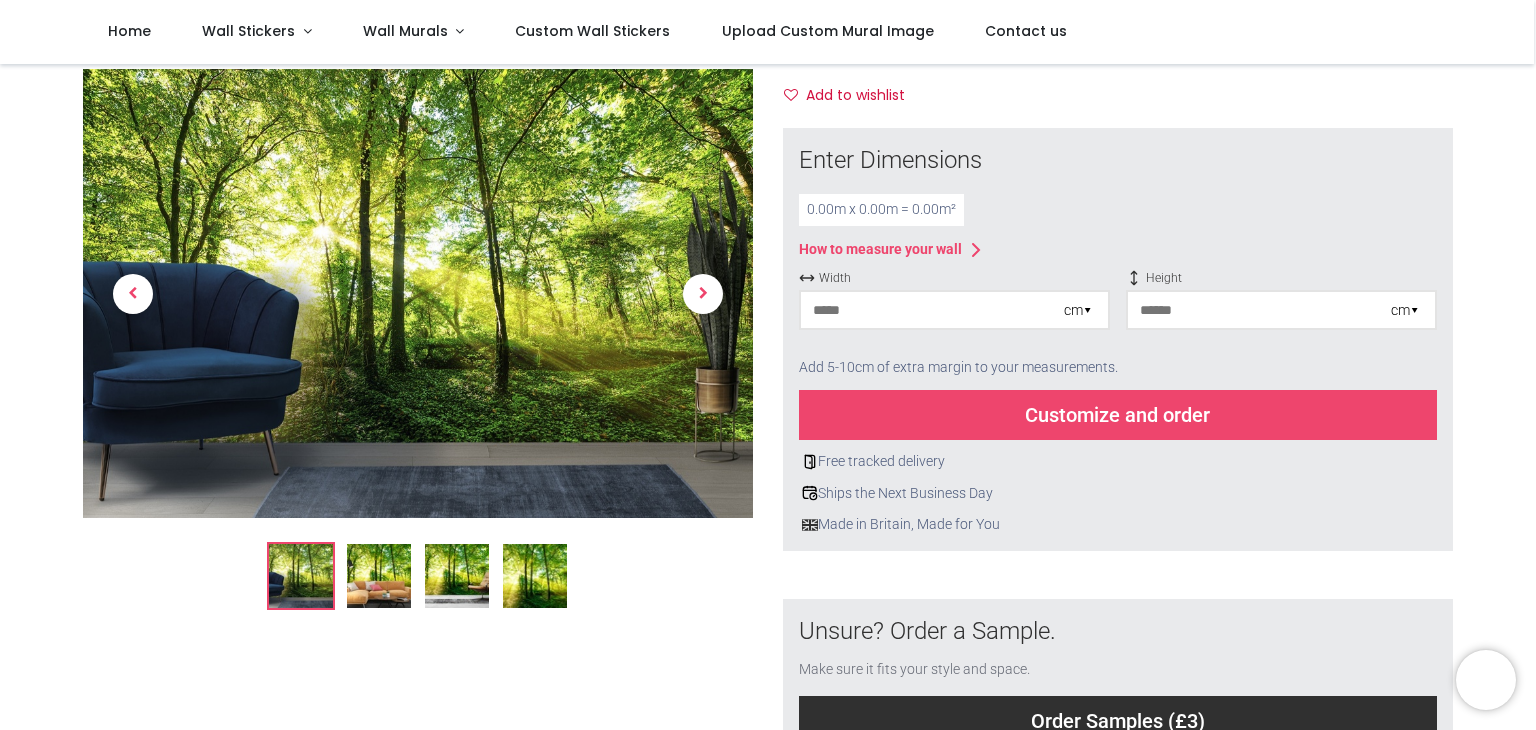 click on "cm  ▾" at bounding box center (1078, 311) 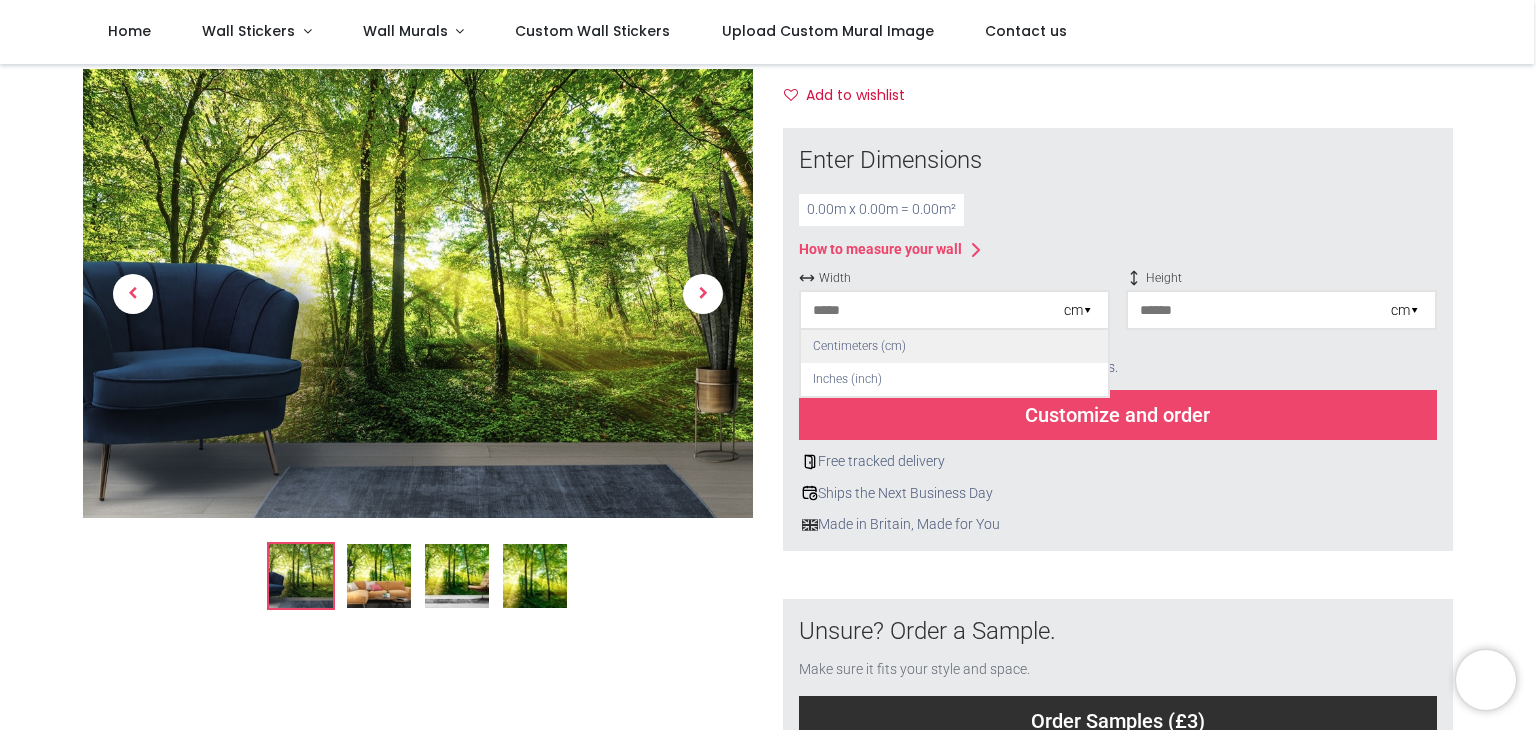 click on "Centimeters (cm)" at bounding box center [954, 346] 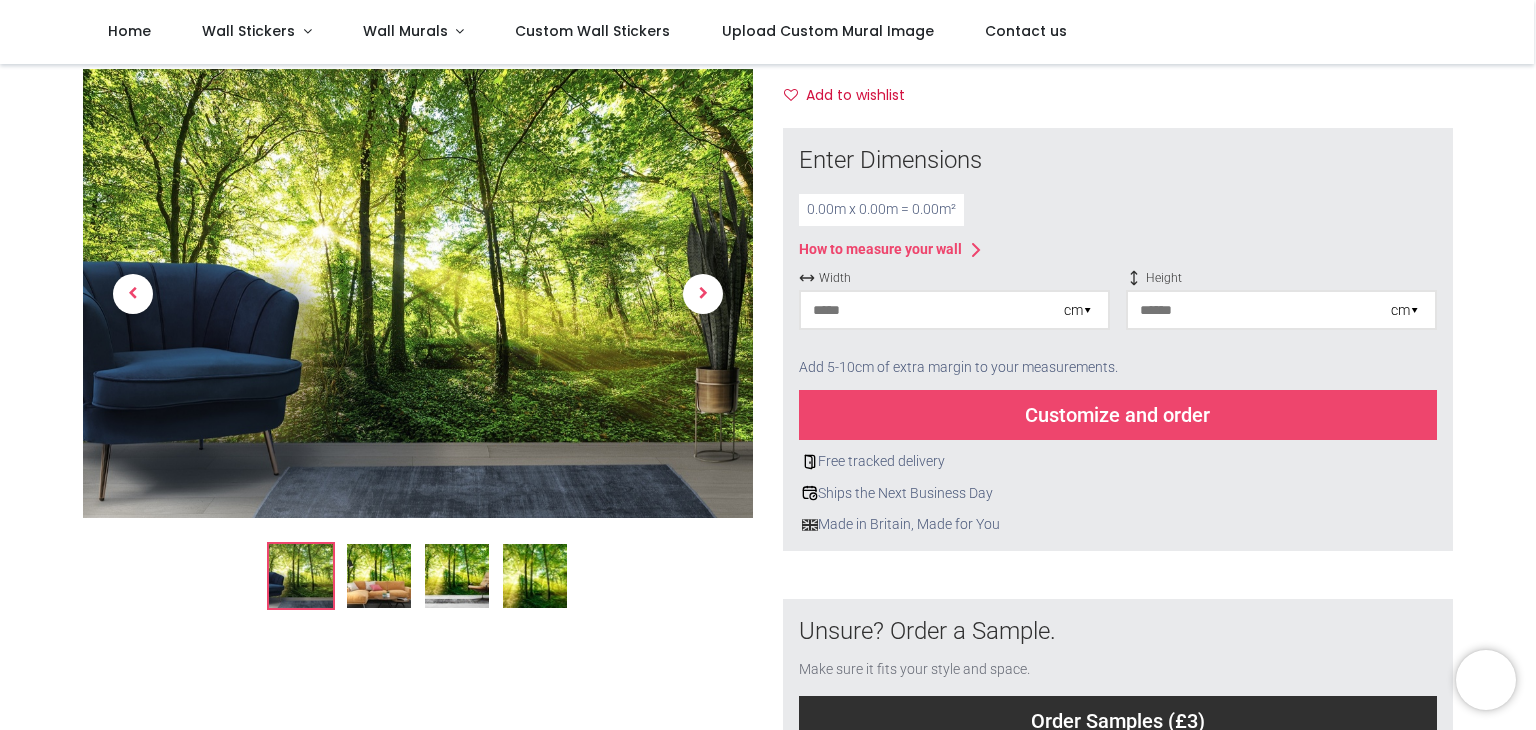 click at bounding box center [932, 310] 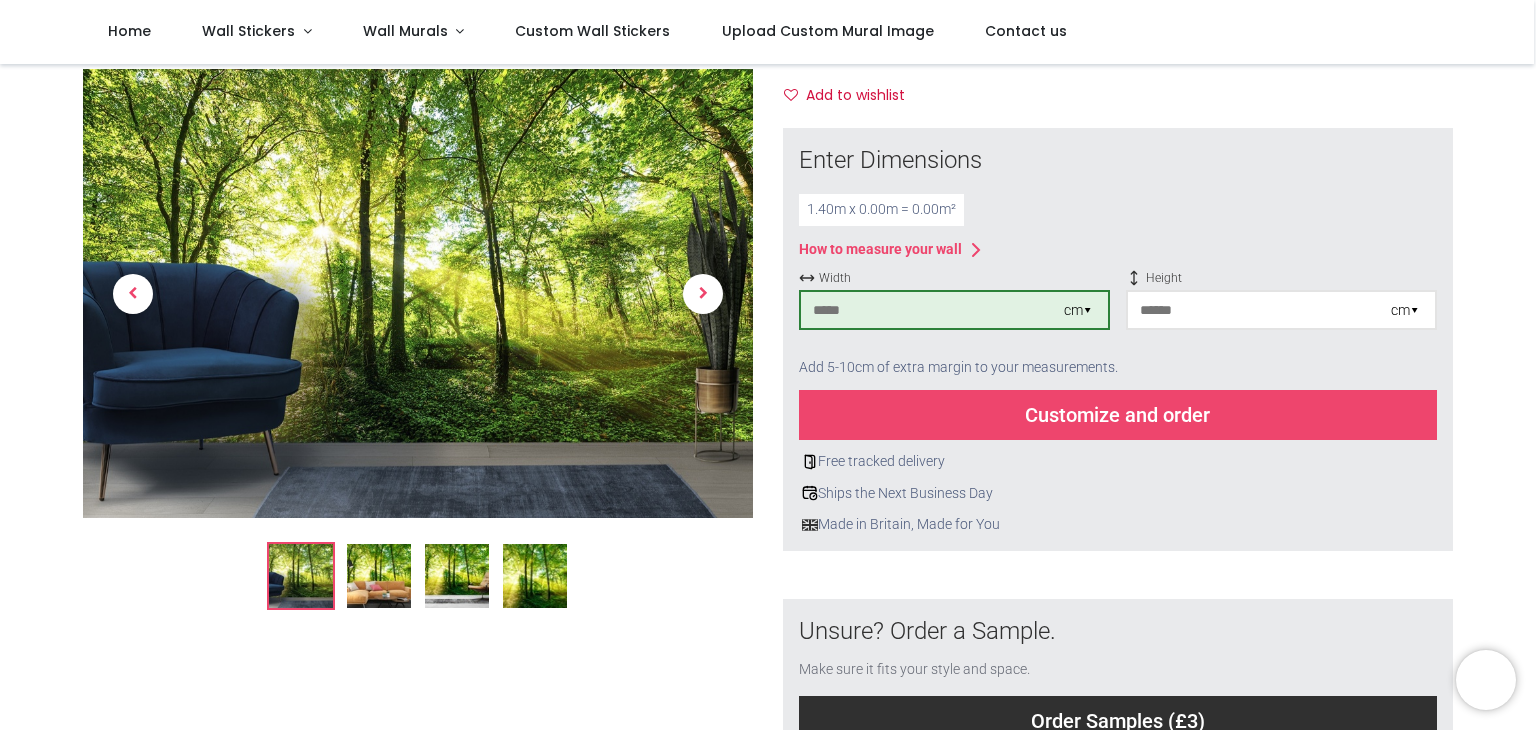 type on "***" 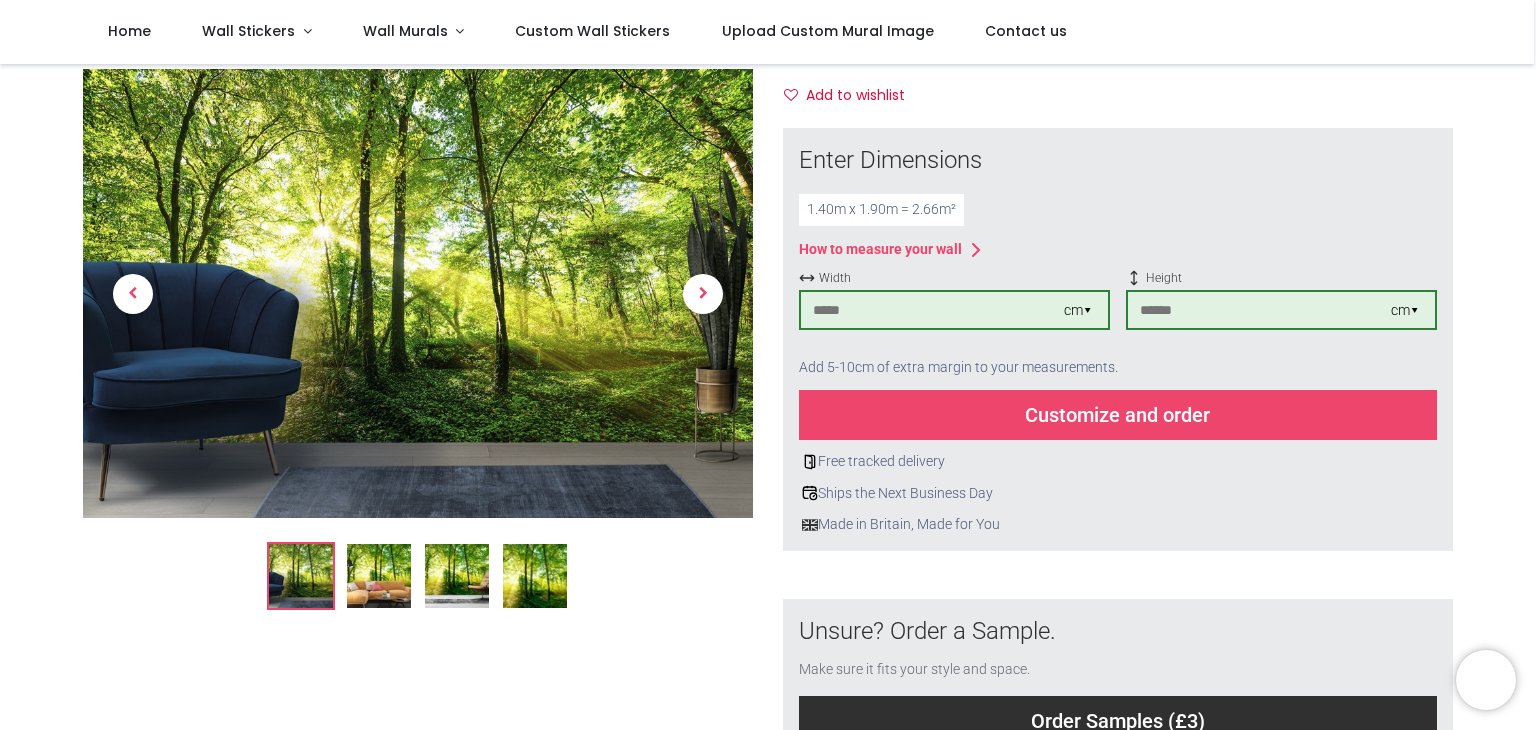 type on "***" 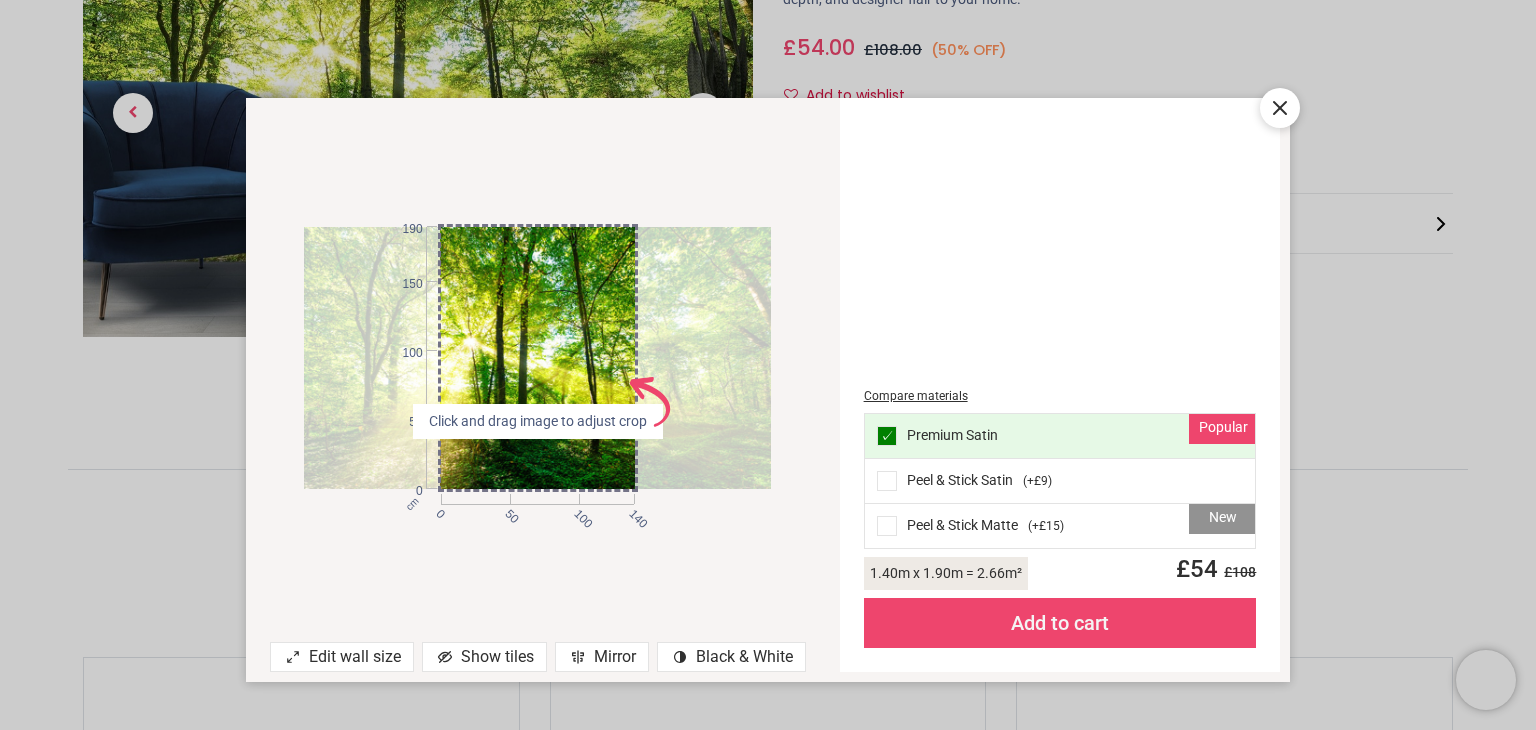 click at bounding box center [887, 481] 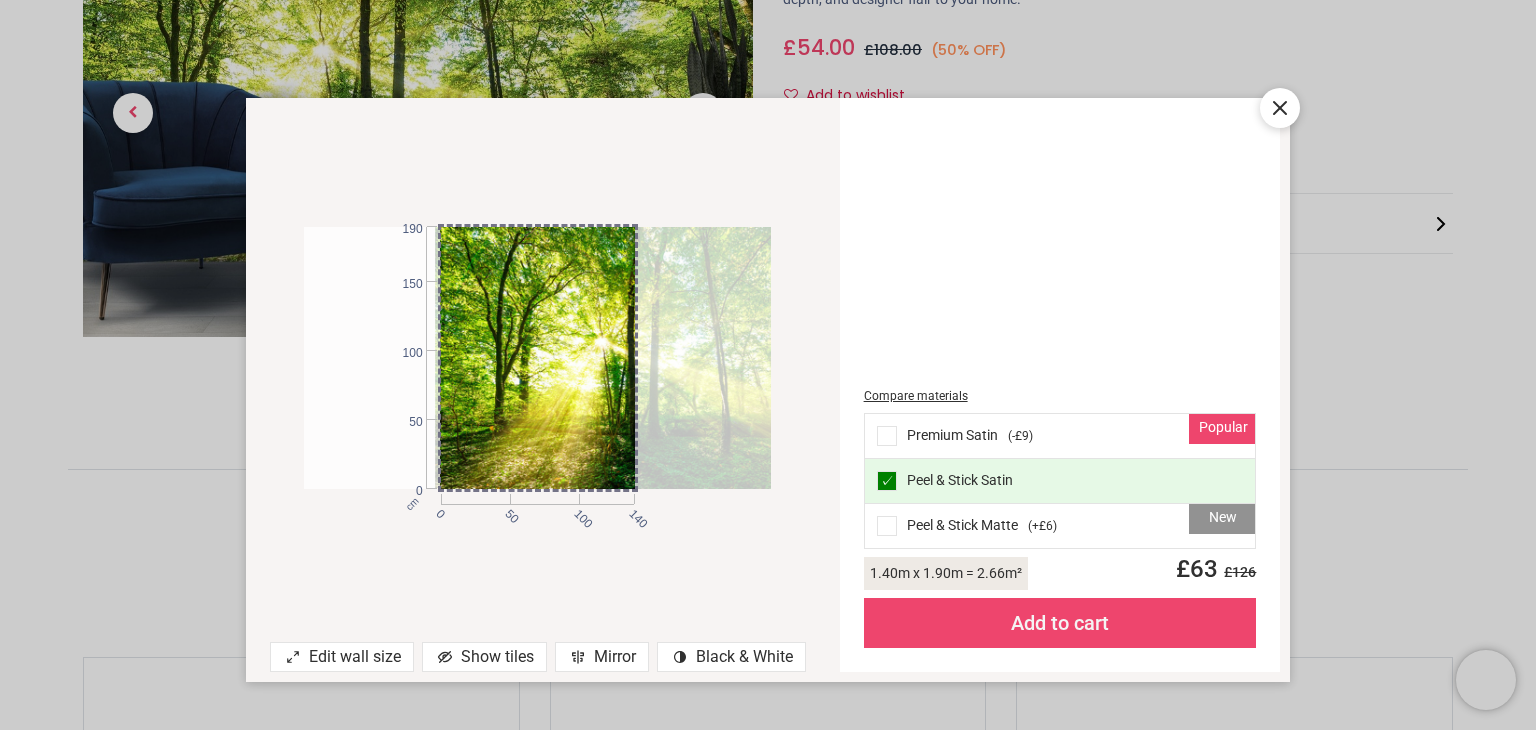 drag, startPoint x: 585, startPoint y: 357, endPoint x: 722, endPoint y: 390, distance: 140.91841 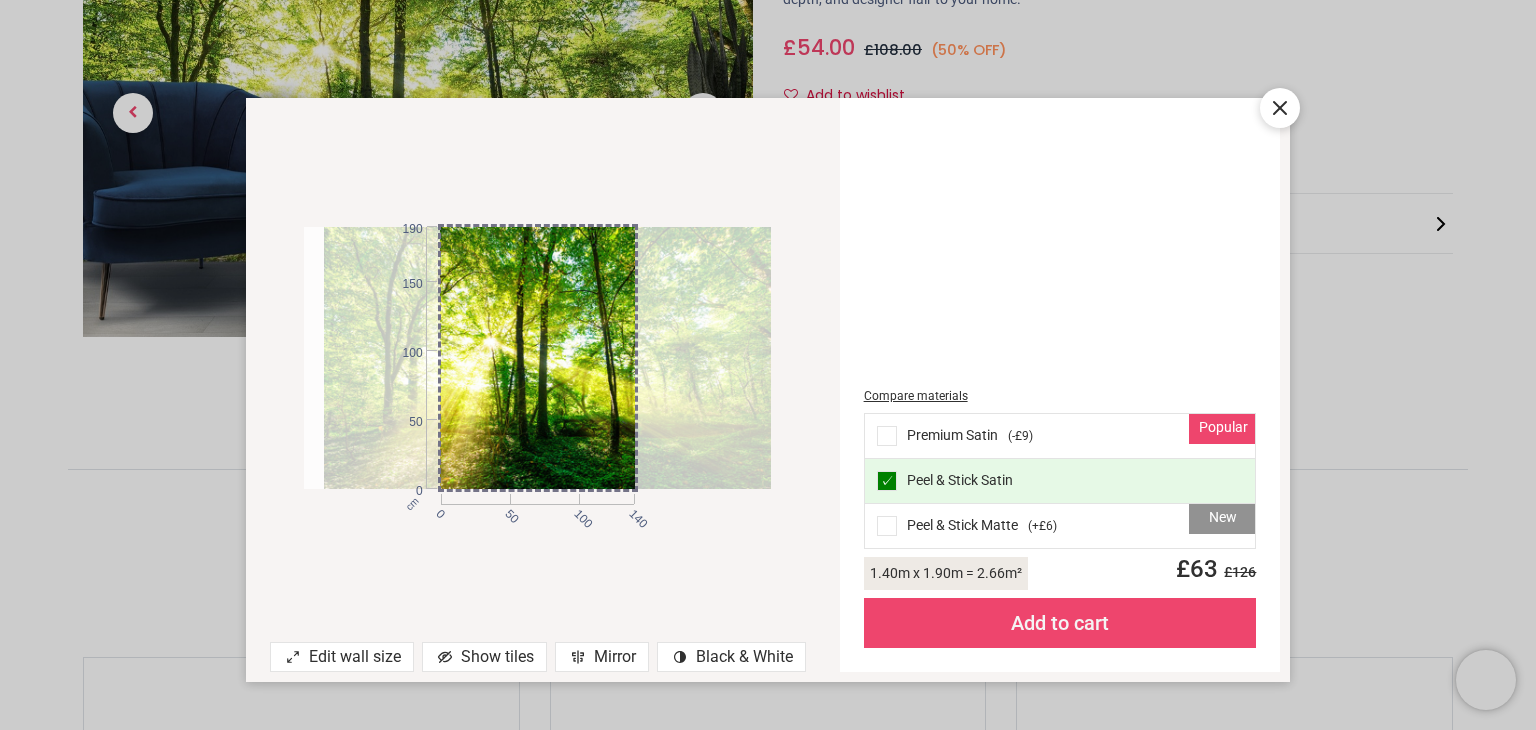 drag, startPoint x: 563, startPoint y: 377, endPoint x: 452, endPoint y: 384, distance: 111.220505 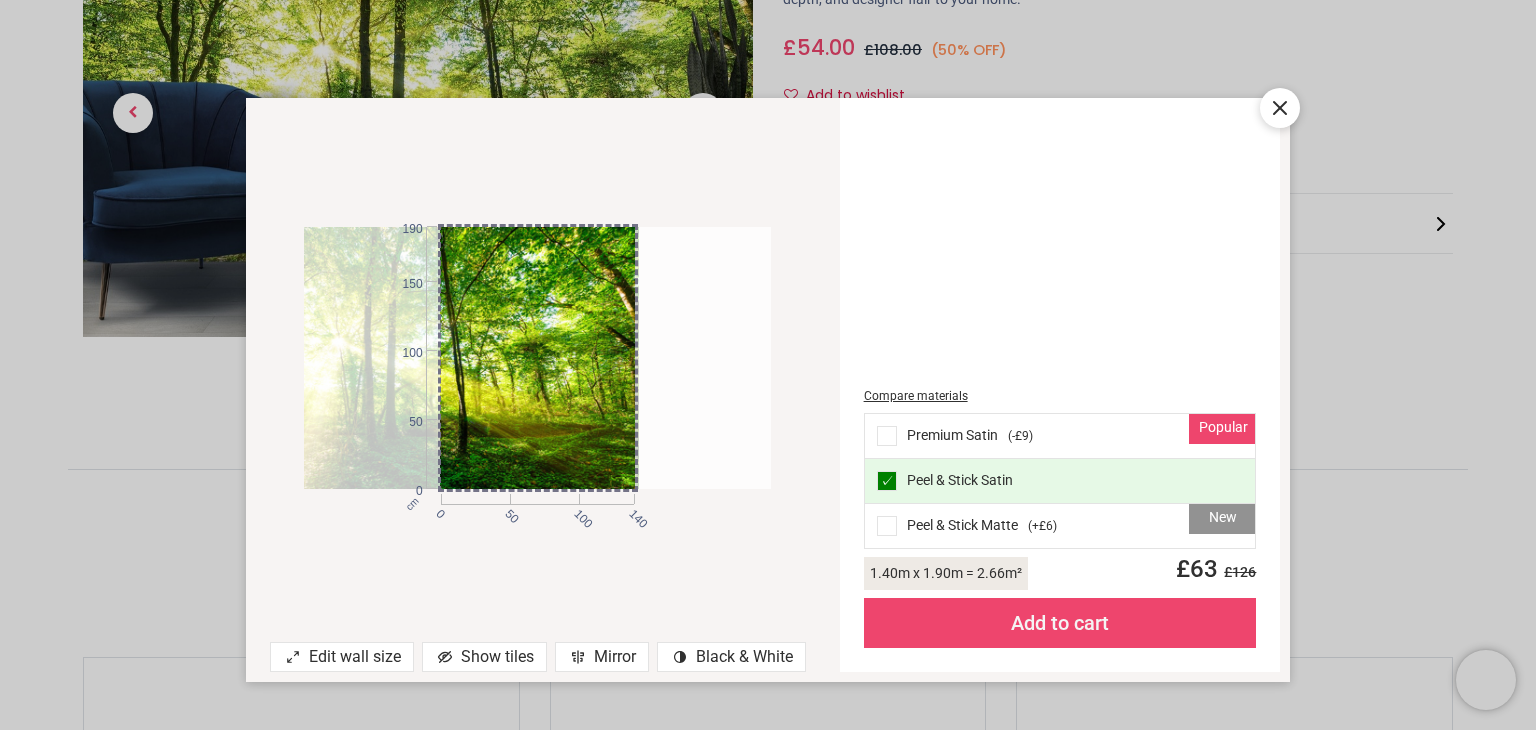 drag, startPoint x: 599, startPoint y: 388, endPoint x: 436, endPoint y: 433, distance: 169.09761 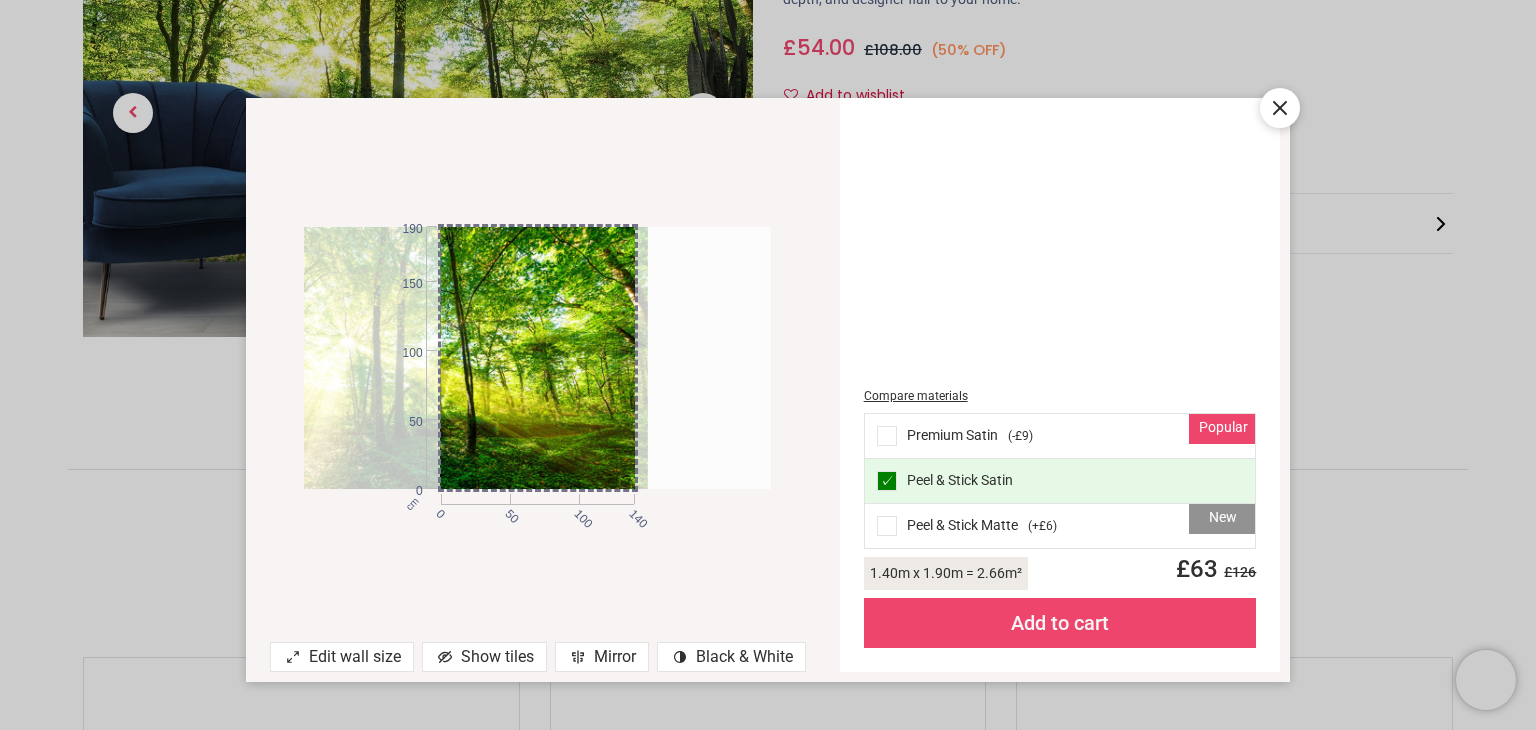 drag, startPoint x: 509, startPoint y: 464, endPoint x: 369, endPoint y: 503, distance: 145.33066 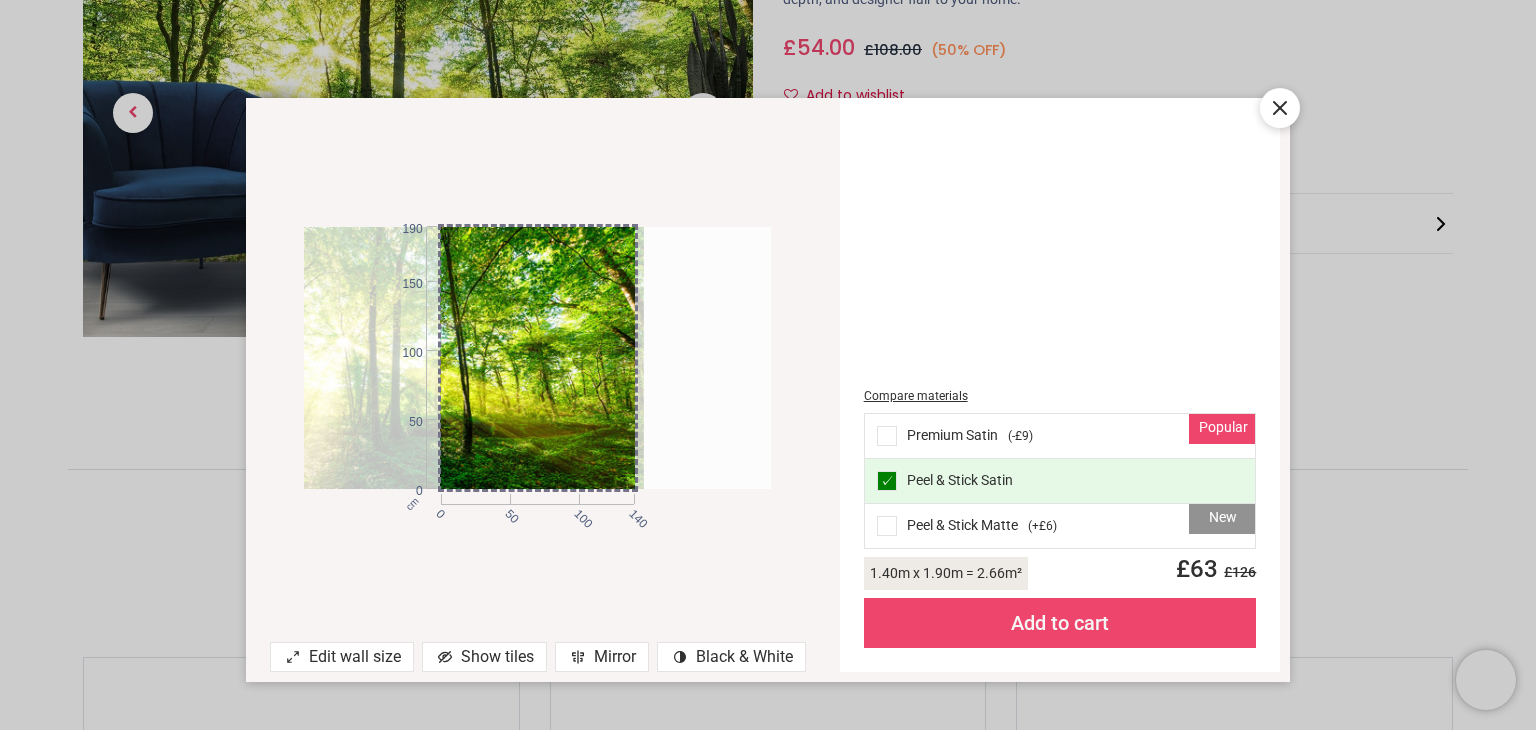 click at bounding box center [410, 358] 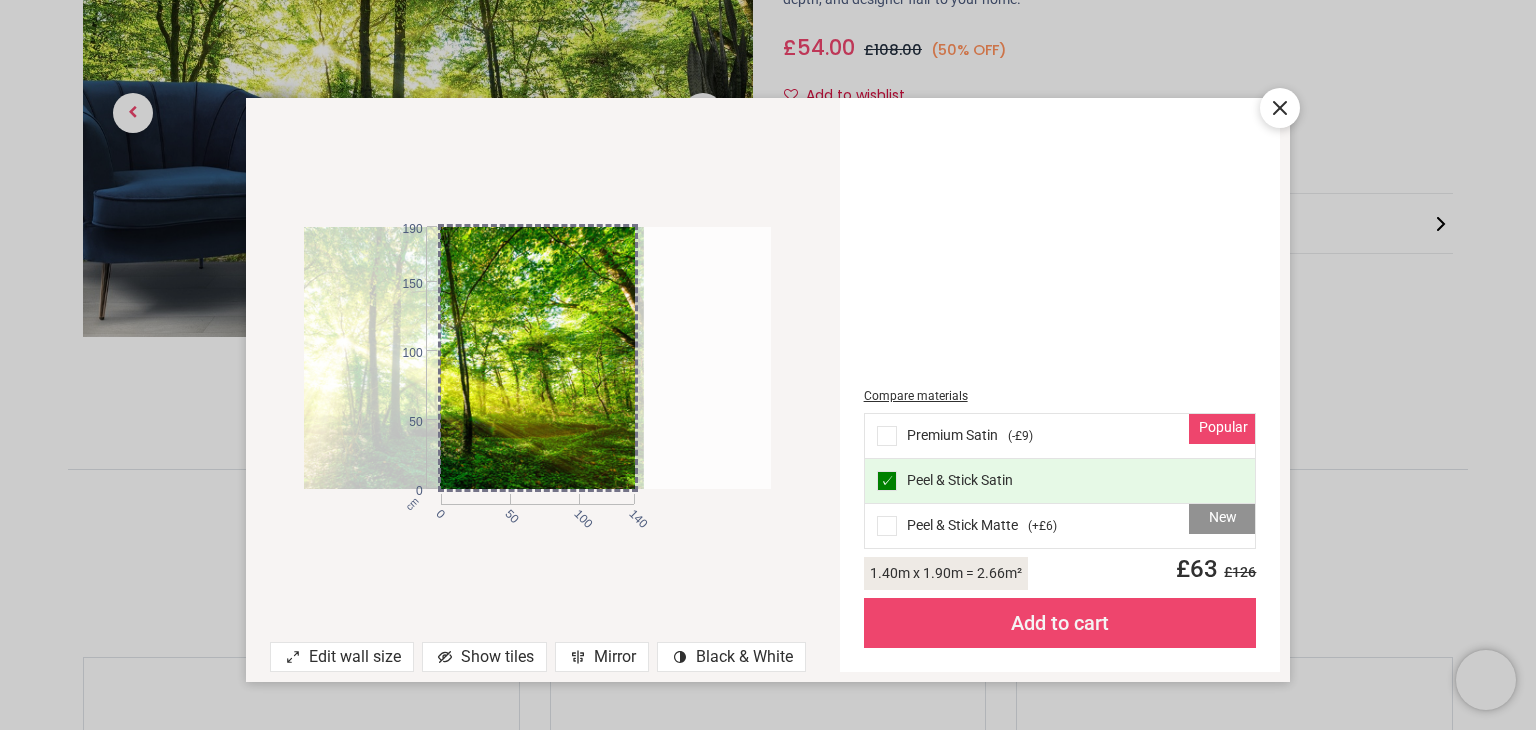 click on "Add to cart" at bounding box center (1060, 623) 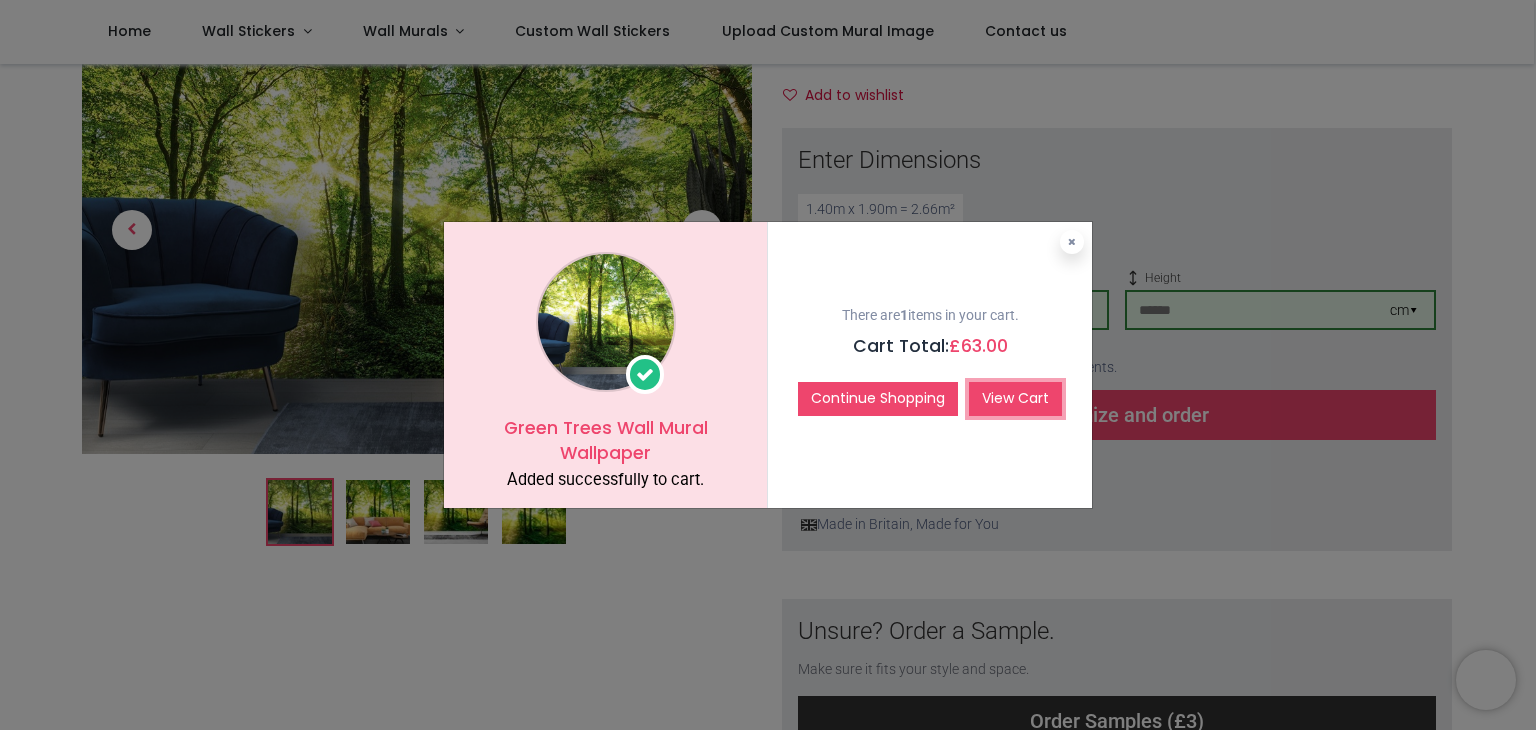 click on "View Cart" at bounding box center [1015, 399] 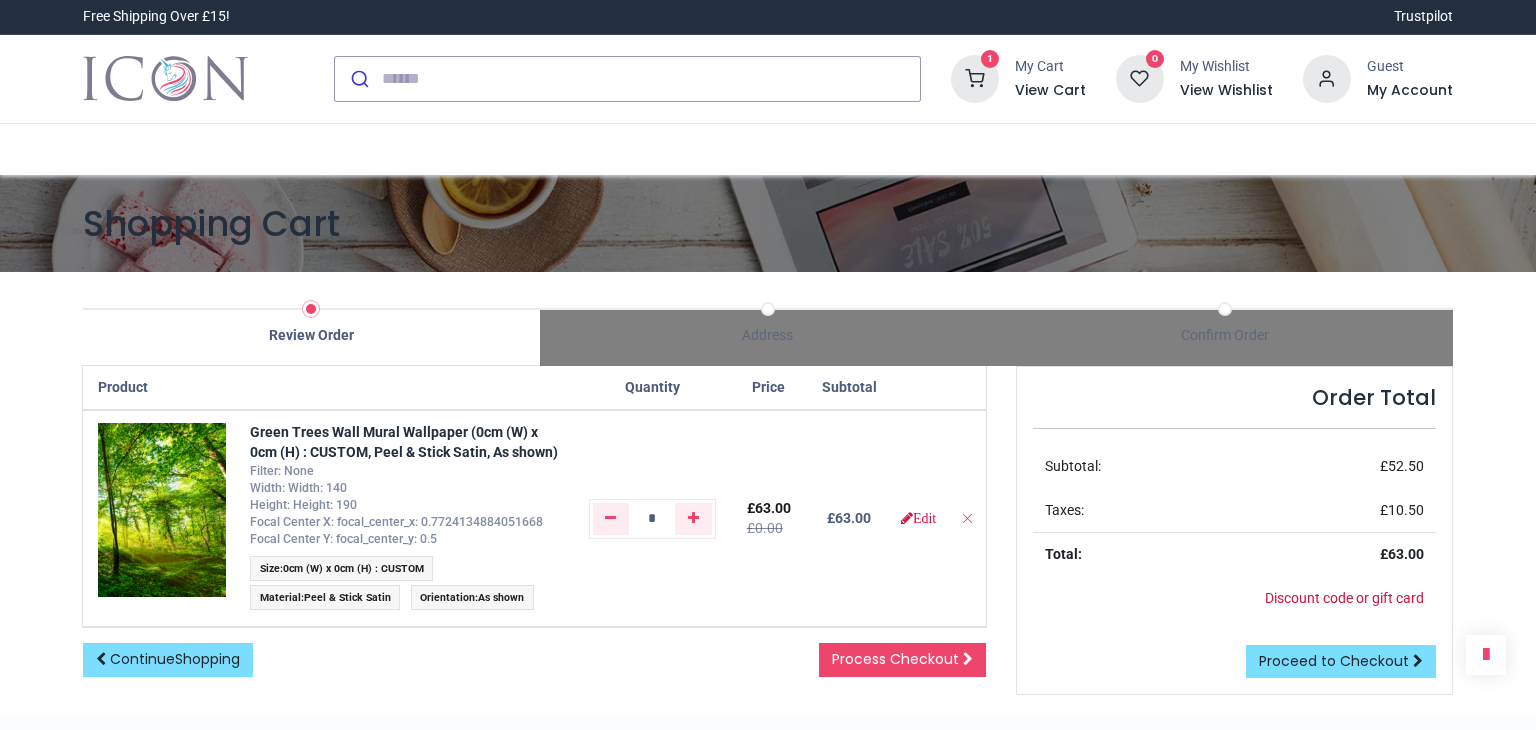 scroll, scrollTop: 0, scrollLeft: 0, axis: both 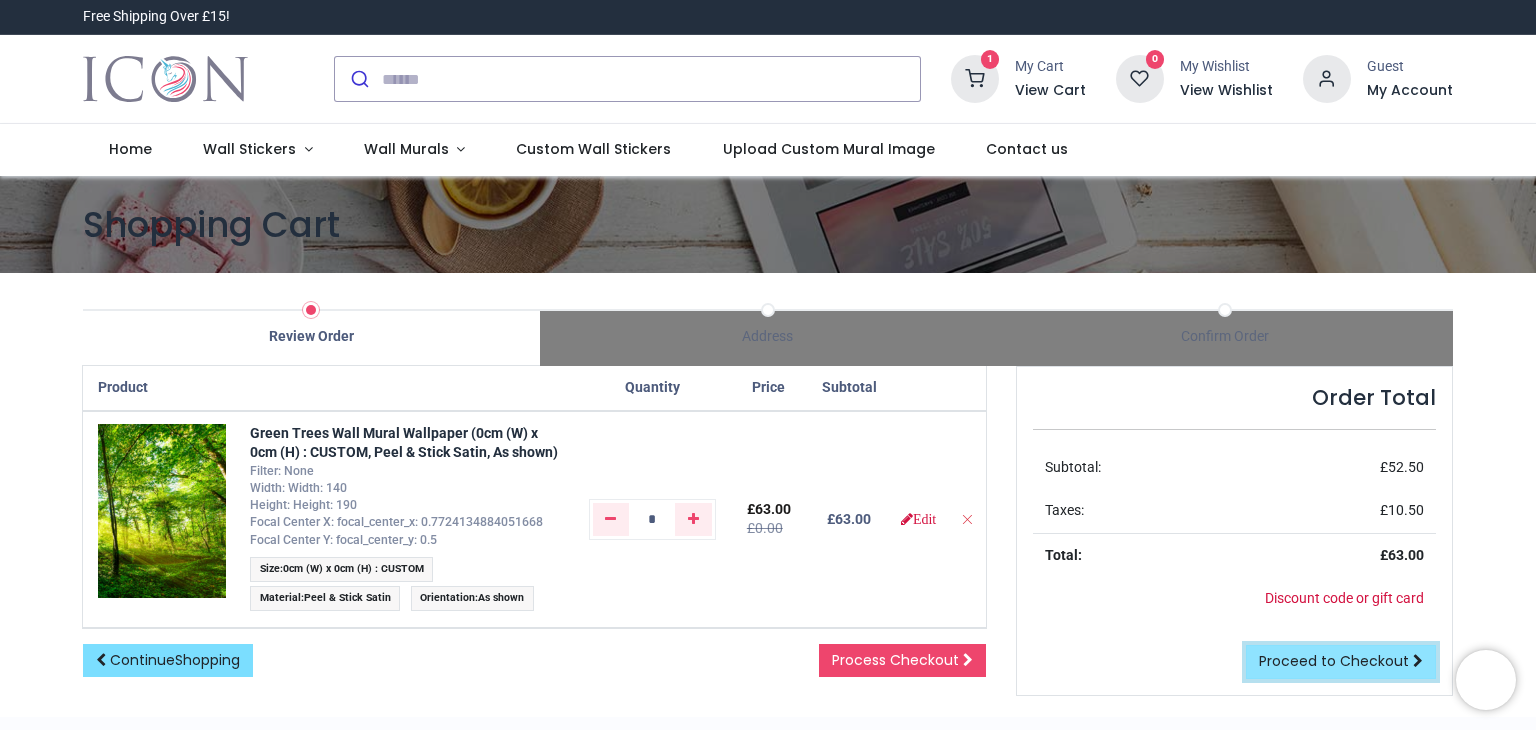 click on "Proceed to Checkout" at bounding box center [1341, 662] 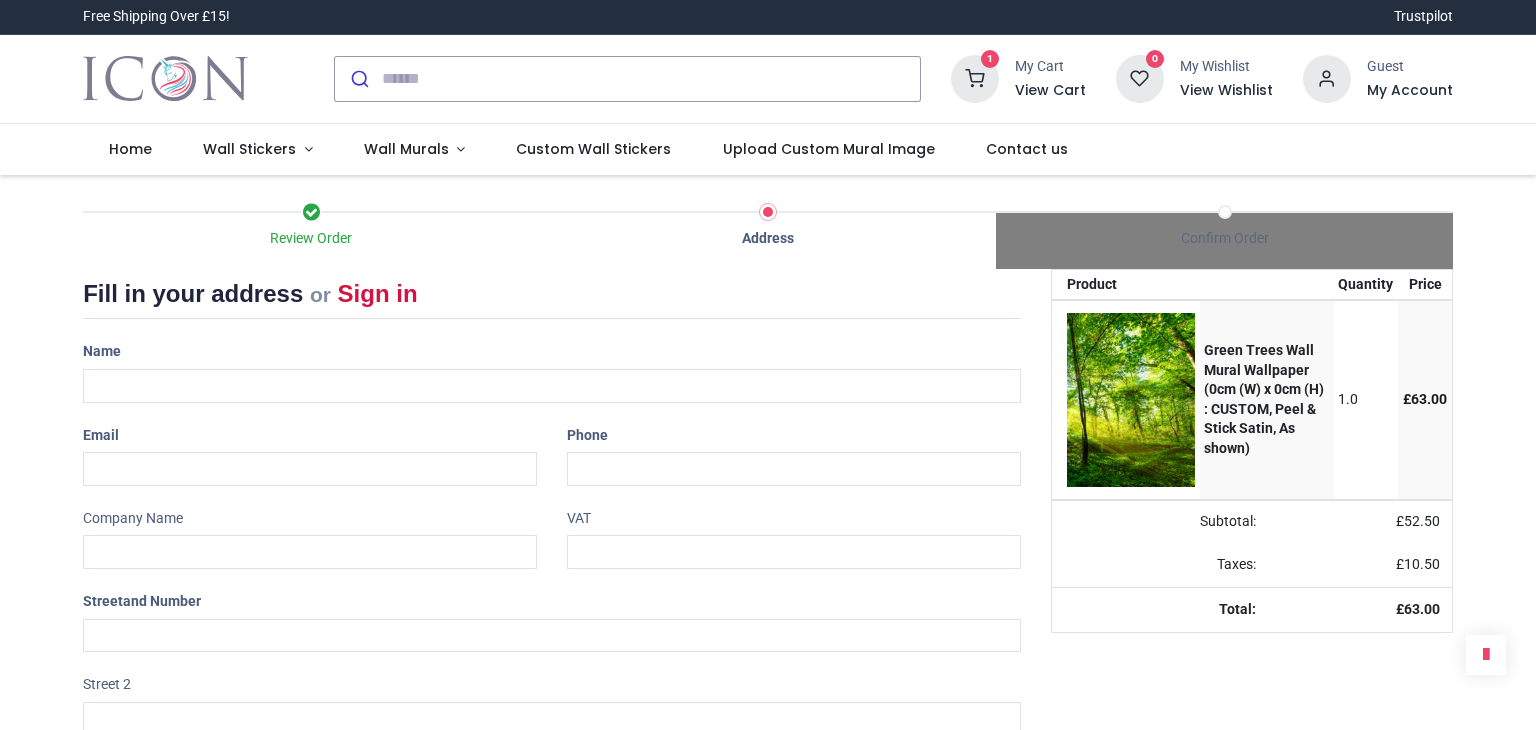 scroll, scrollTop: 0, scrollLeft: 0, axis: both 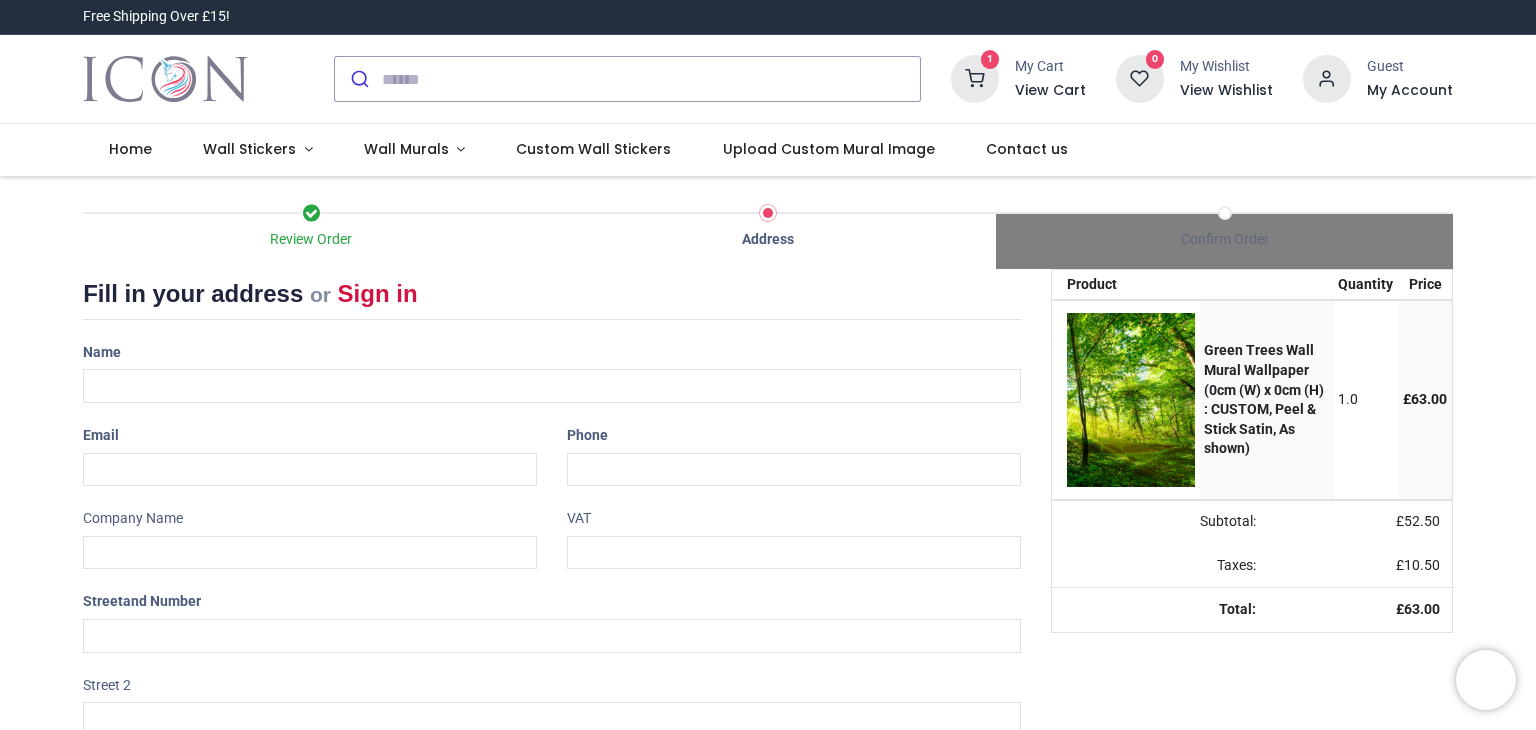 select on "***" 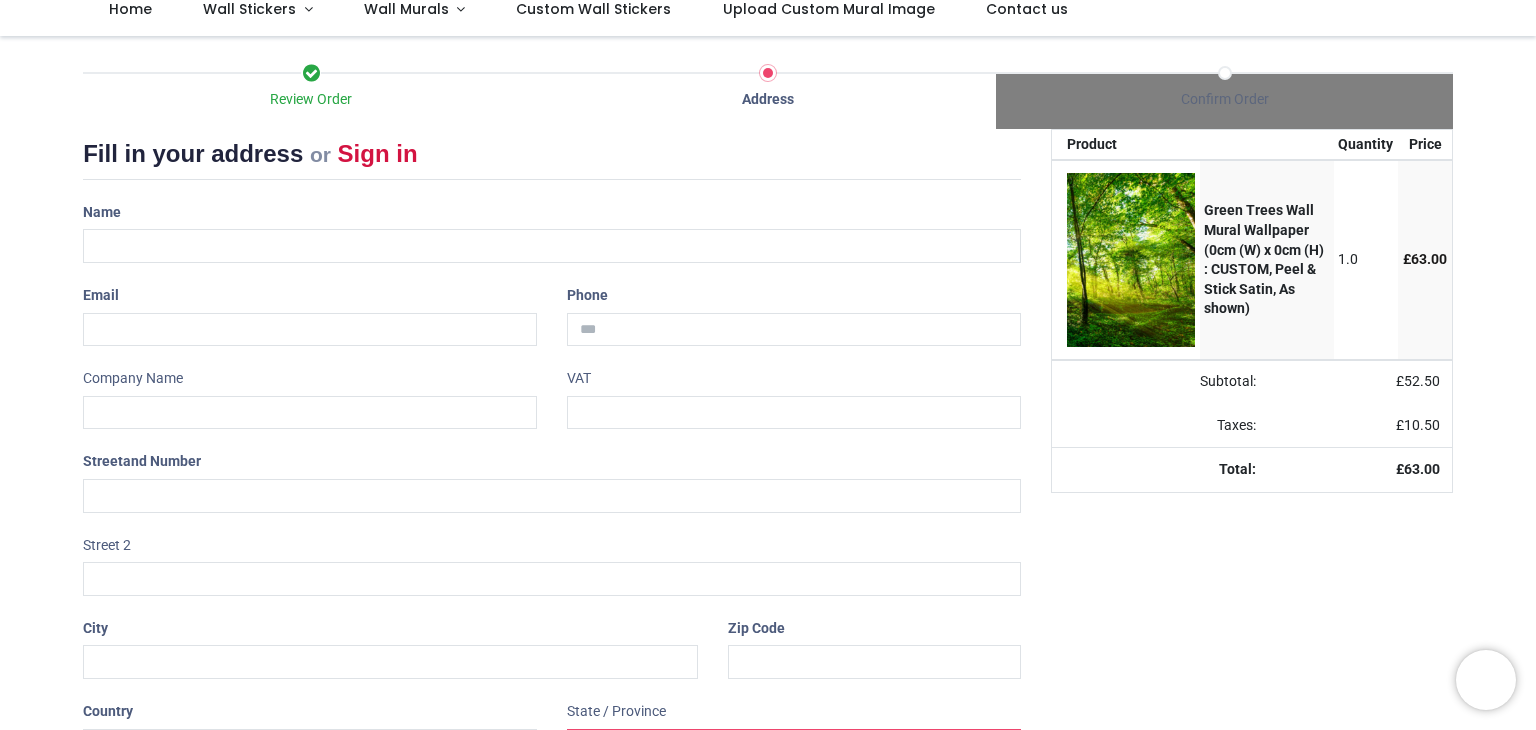 scroll, scrollTop: 0, scrollLeft: 0, axis: both 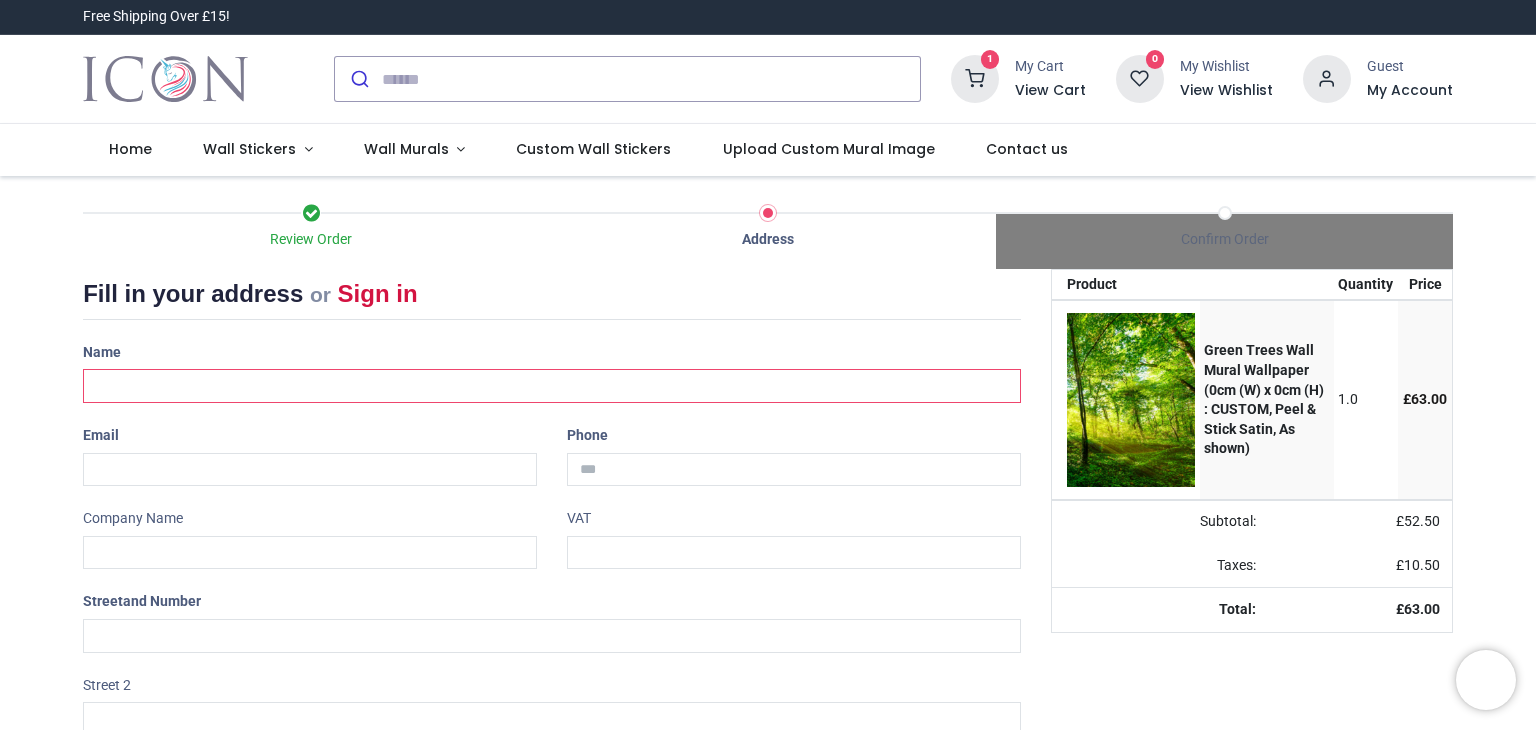 click at bounding box center [552, 386] 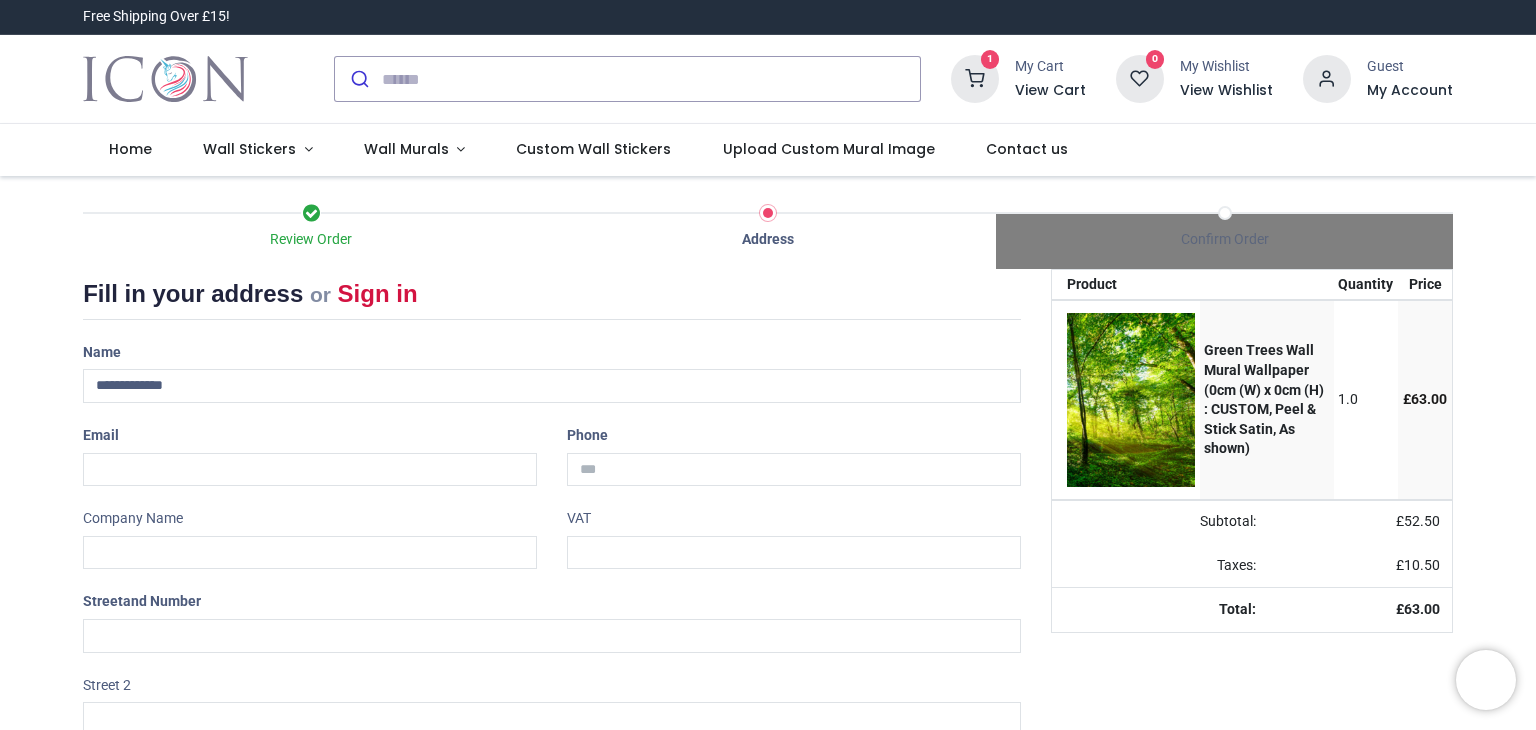type on "**********" 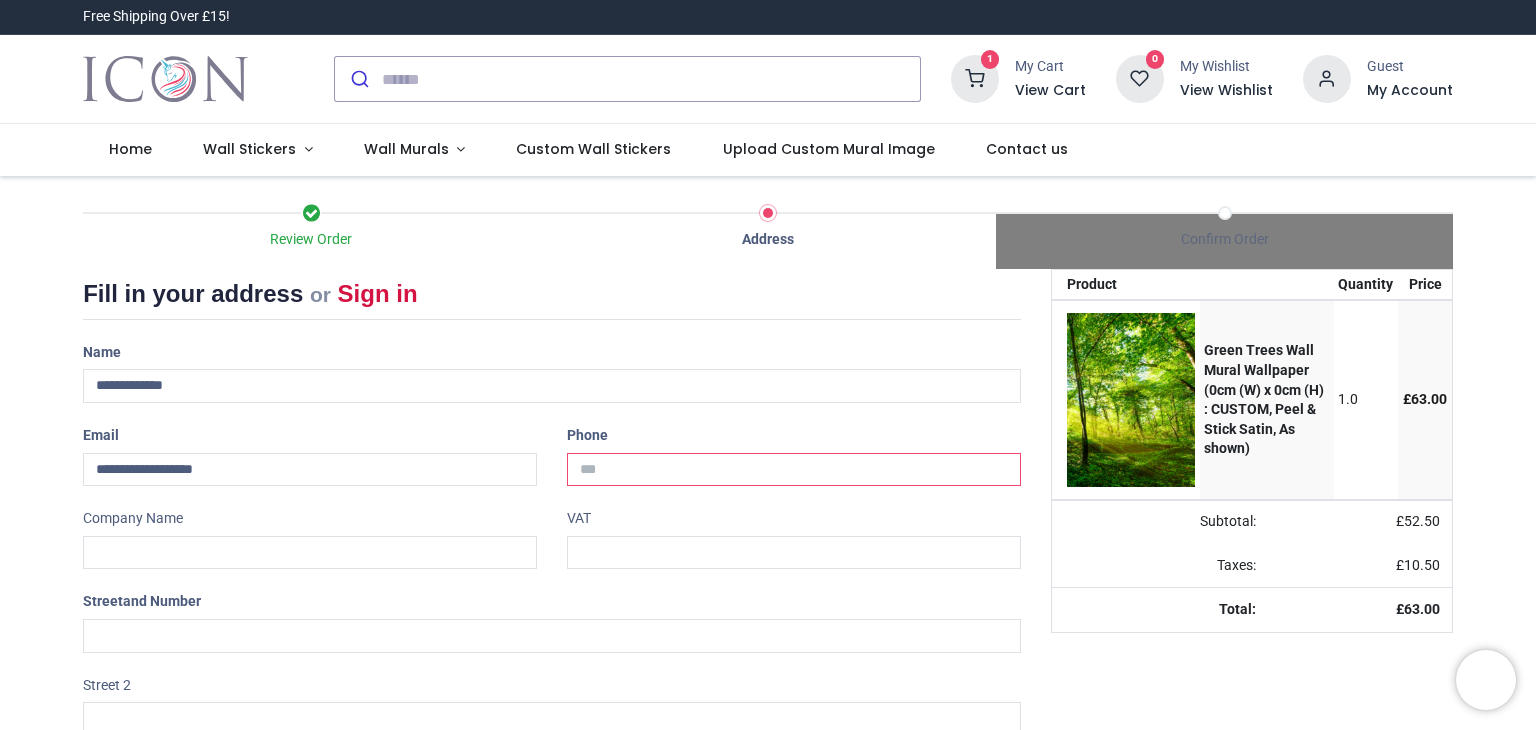 type on "**********" 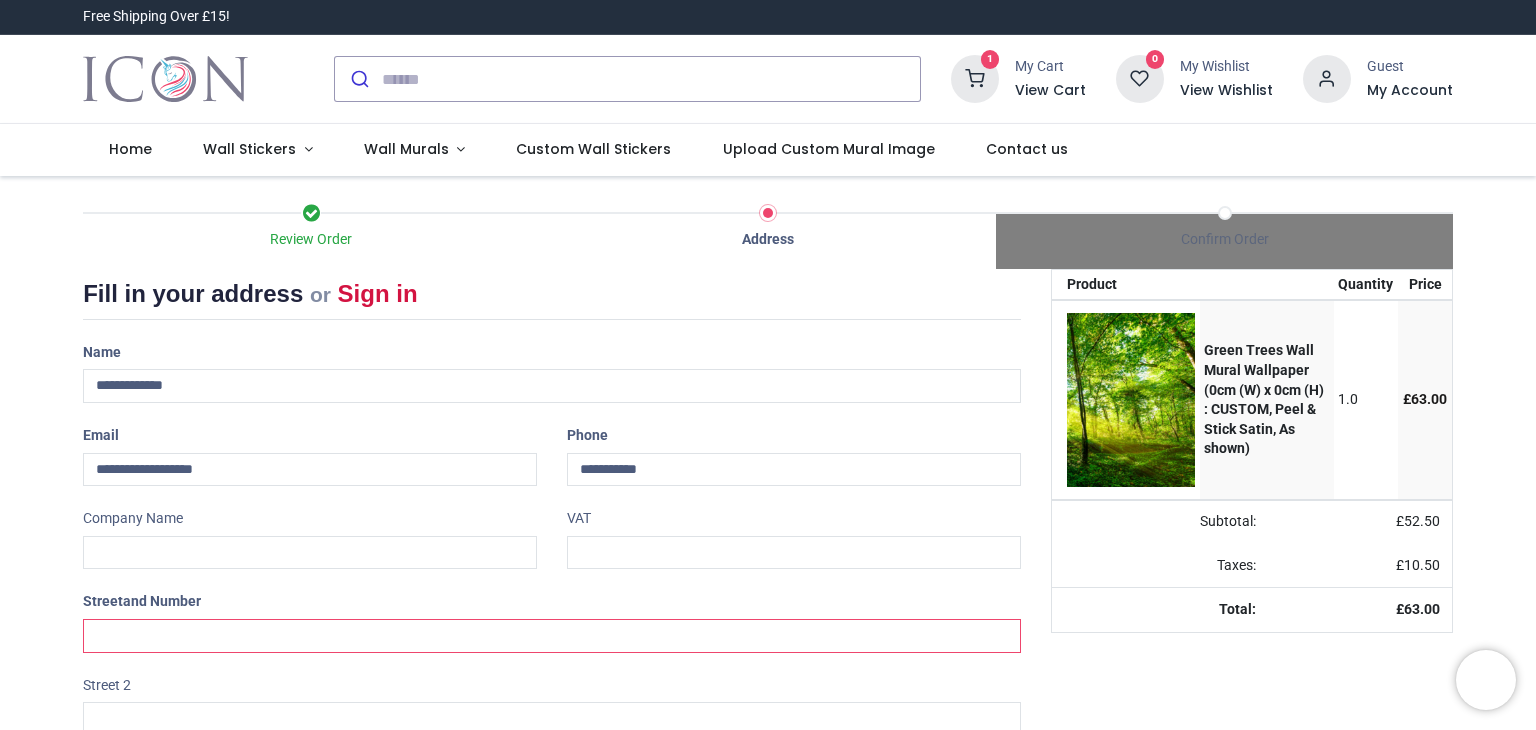 type on "**********" 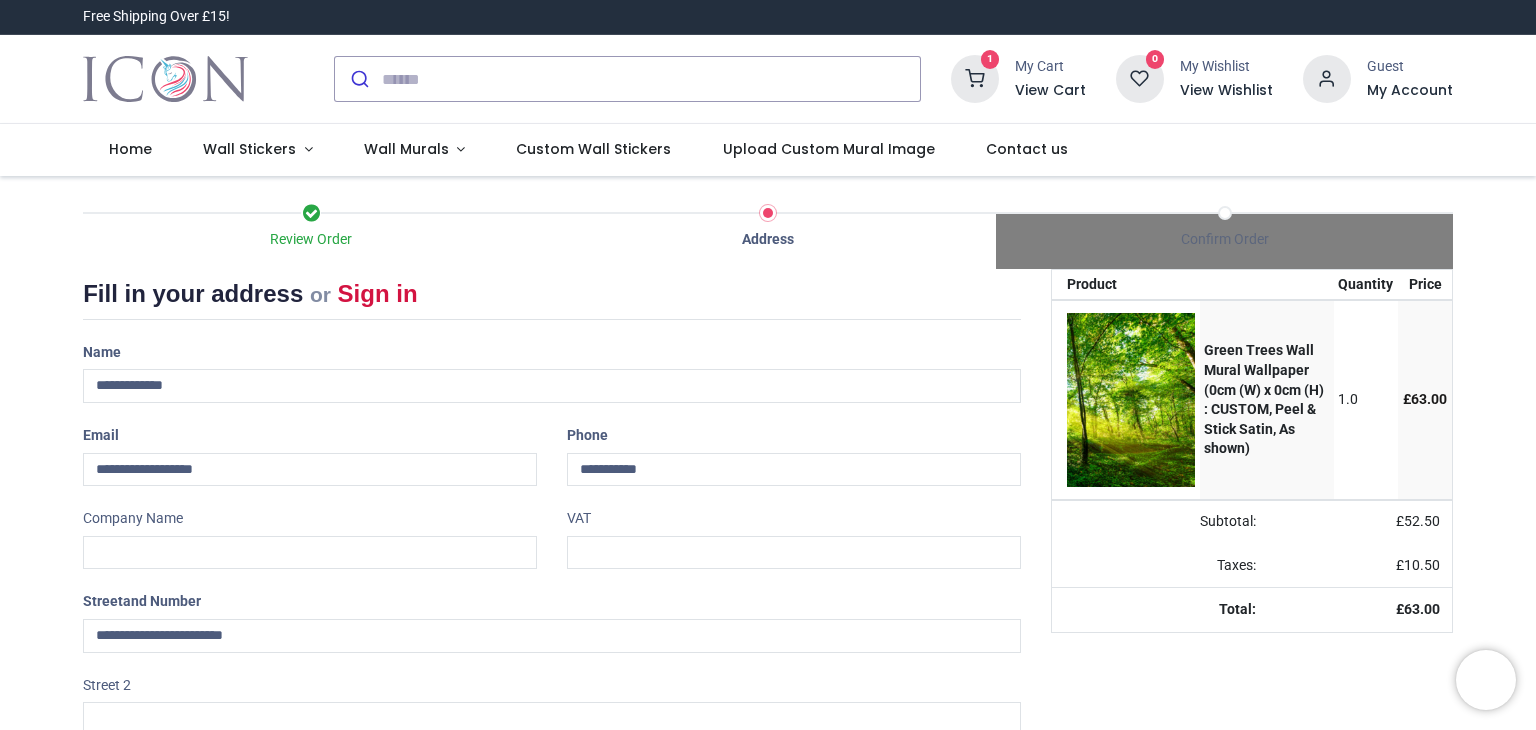 type on "*******" 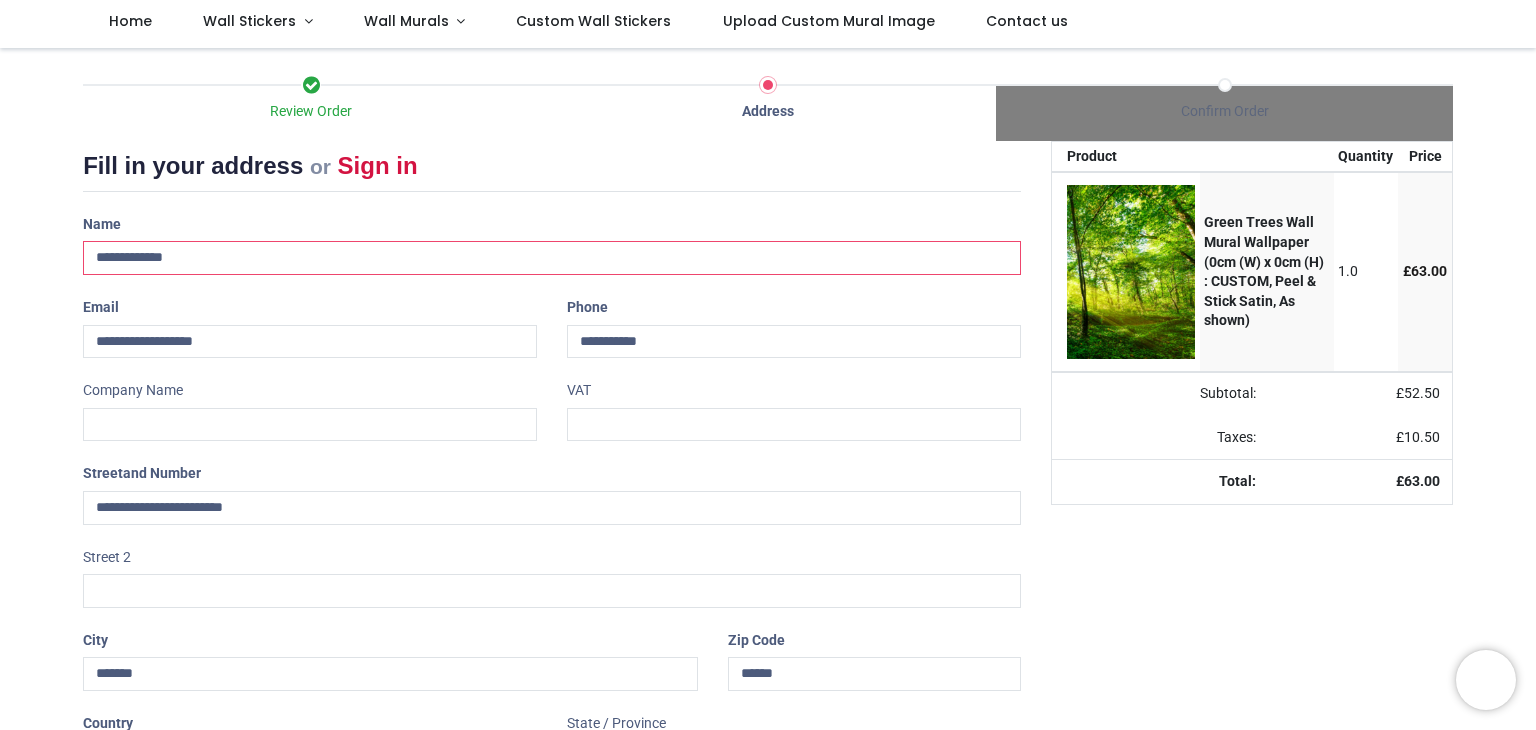 scroll, scrollTop: 282, scrollLeft: 0, axis: vertical 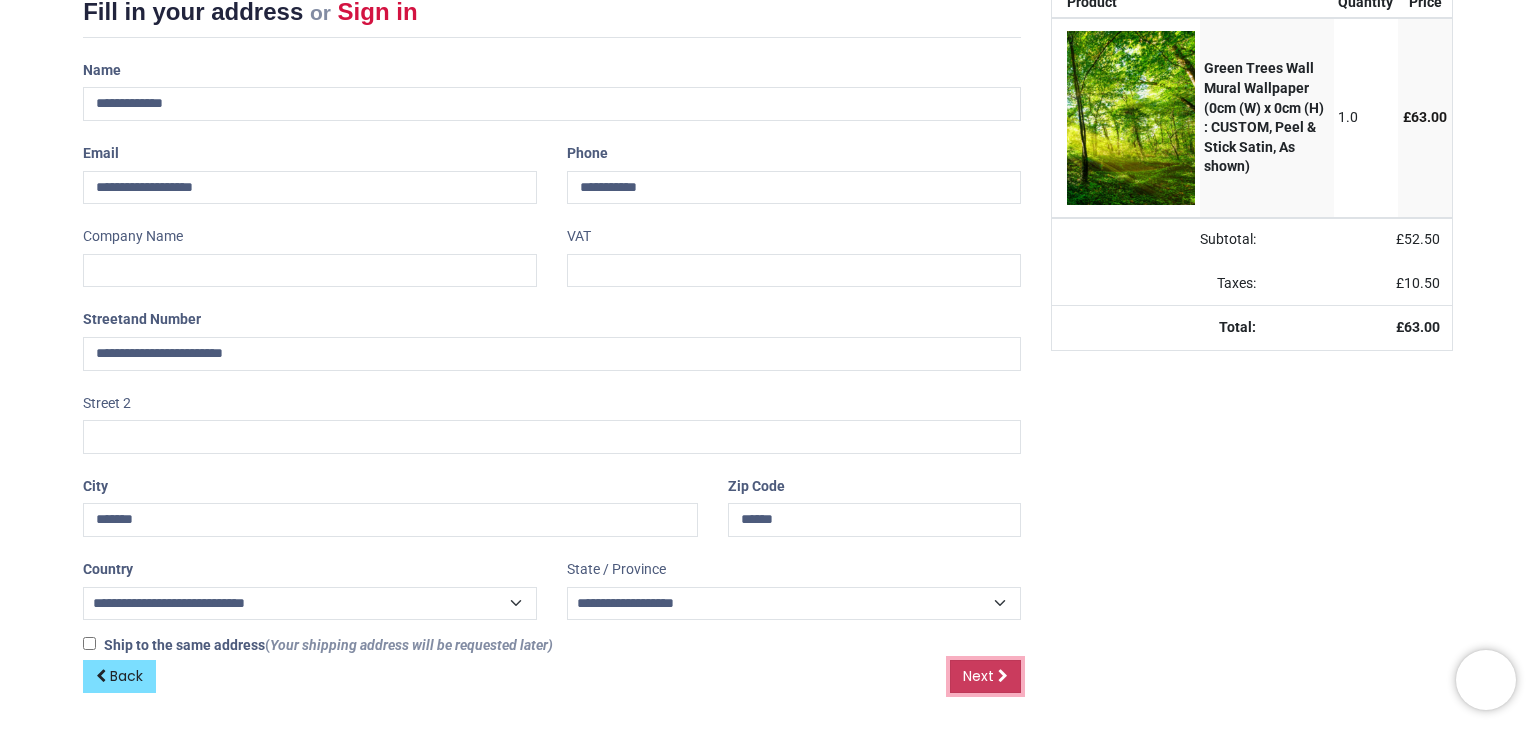 click on "Next" at bounding box center (978, 676) 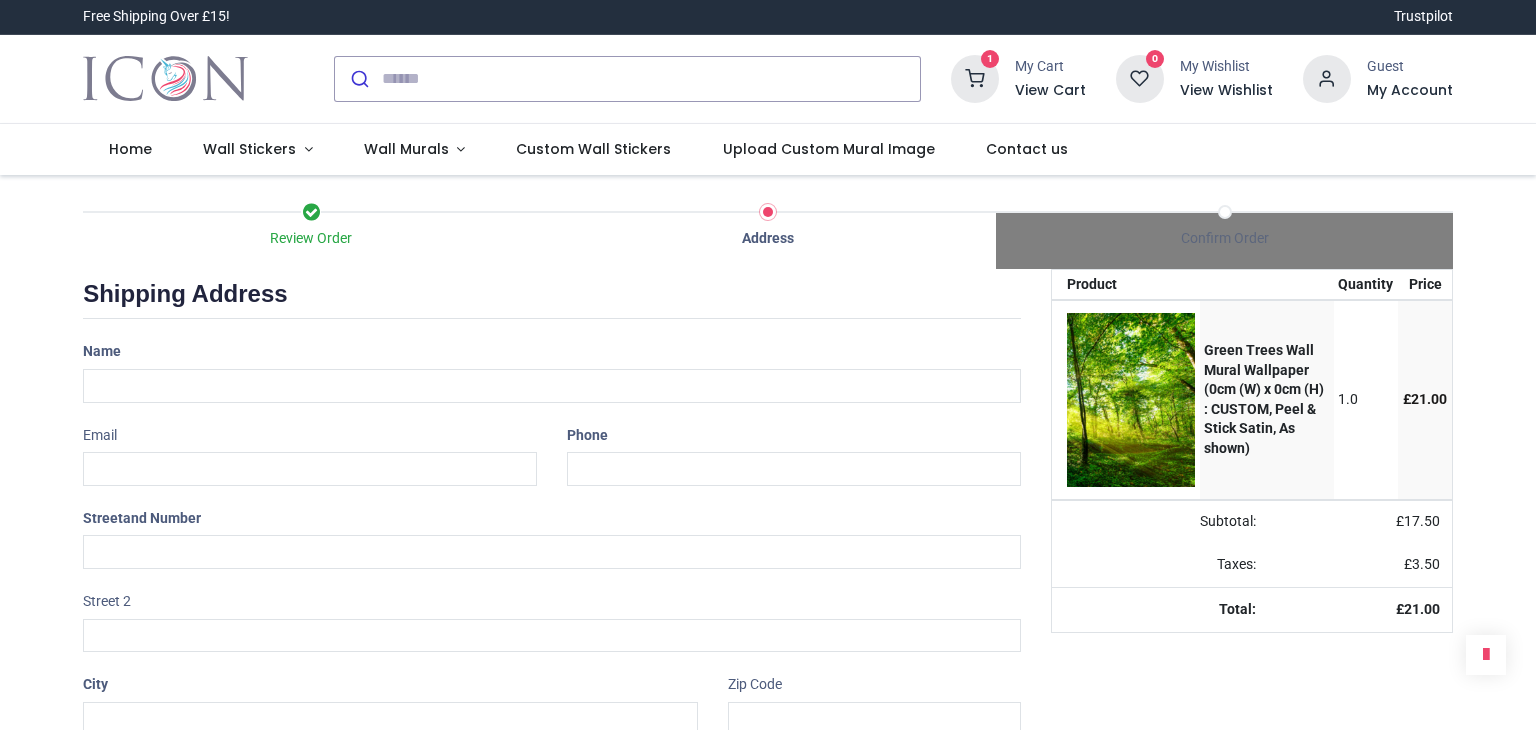 scroll, scrollTop: 0, scrollLeft: 0, axis: both 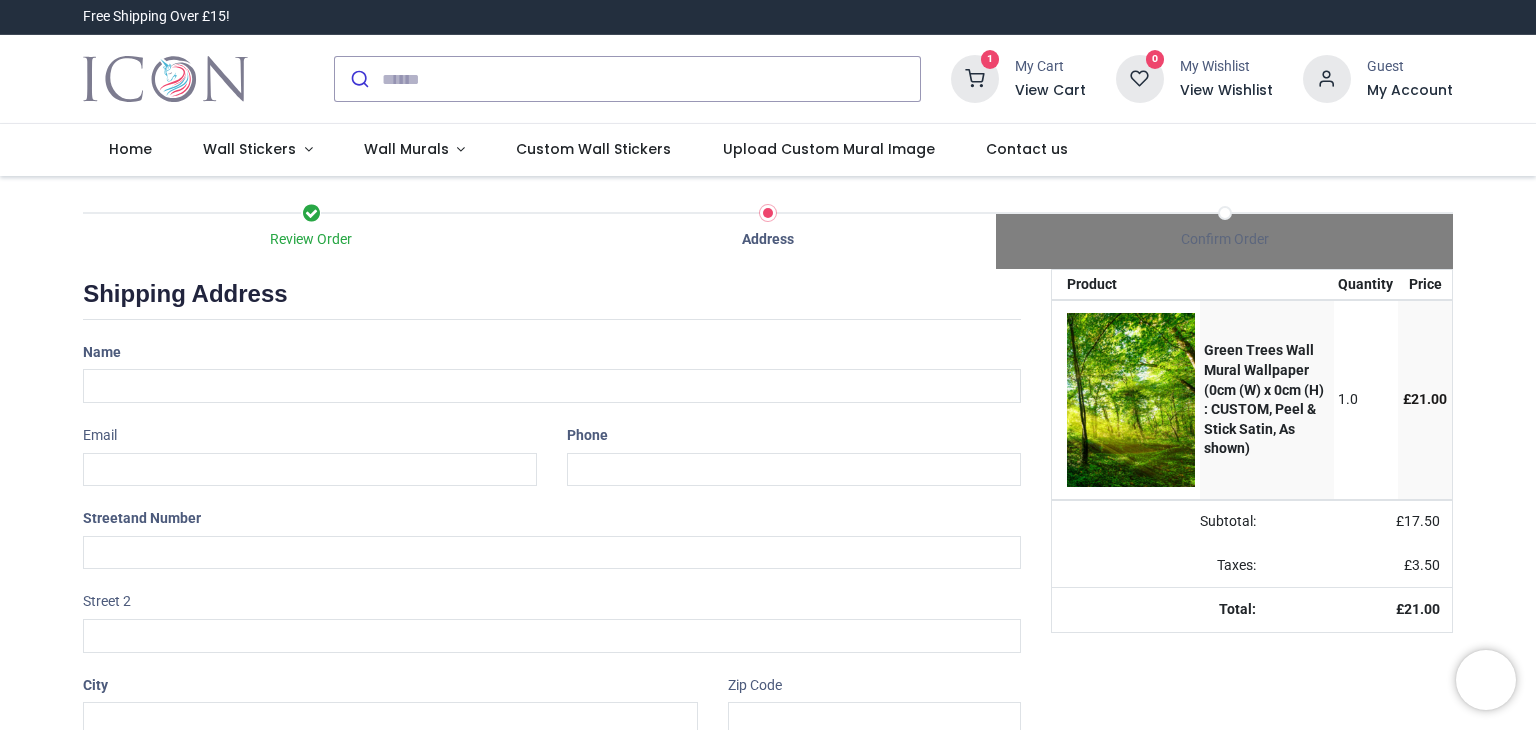 select on "***" 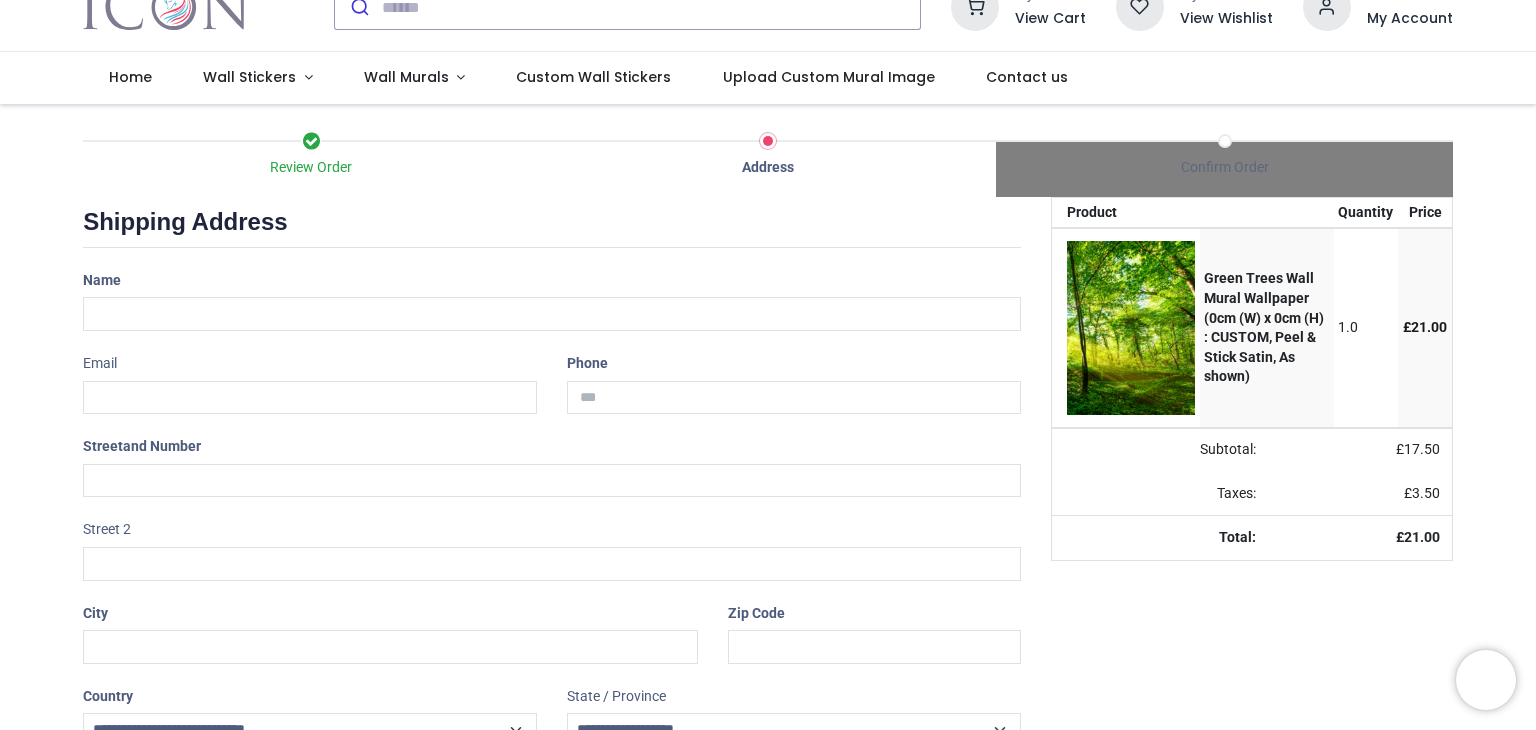 scroll, scrollTop: 176, scrollLeft: 0, axis: vertical 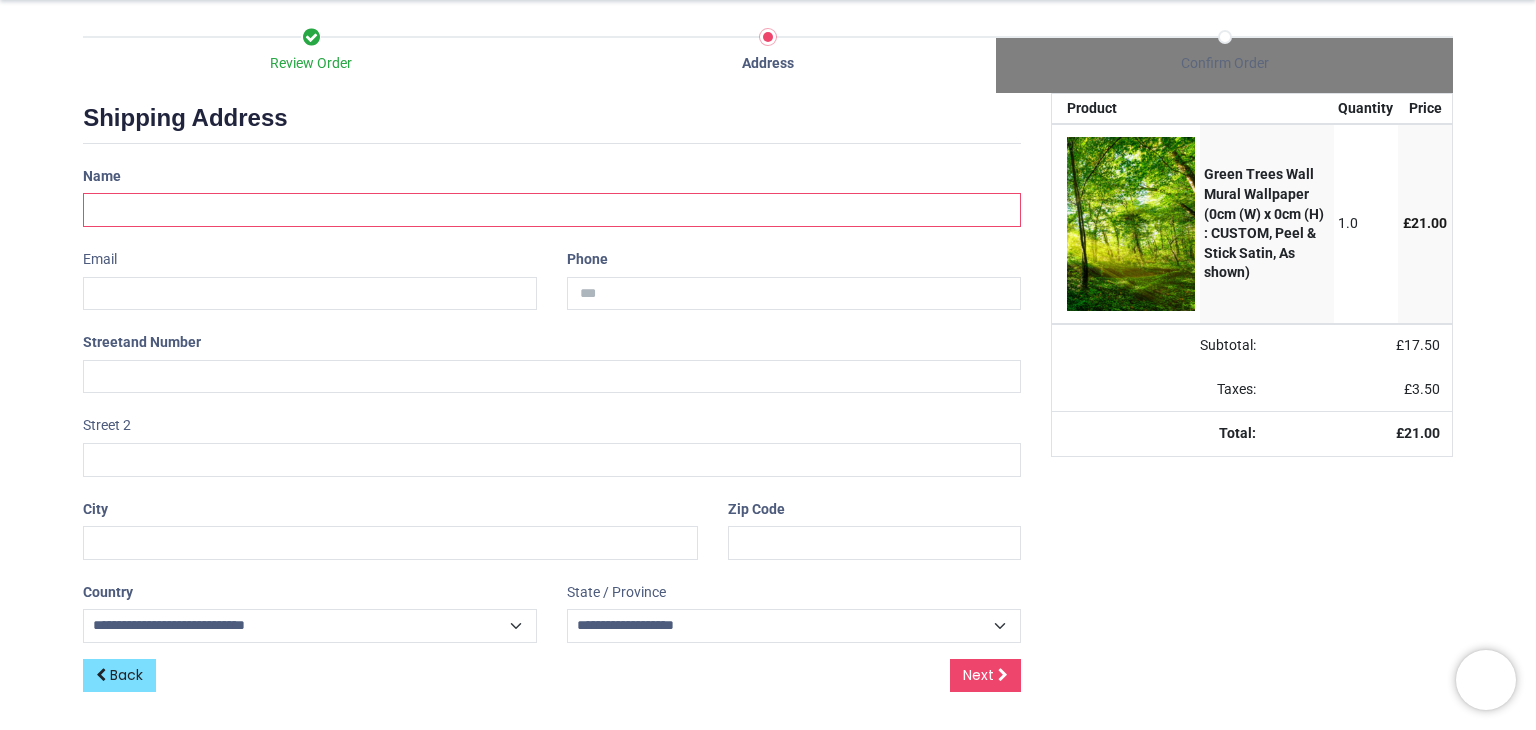 click at bounding box center (552, 210) 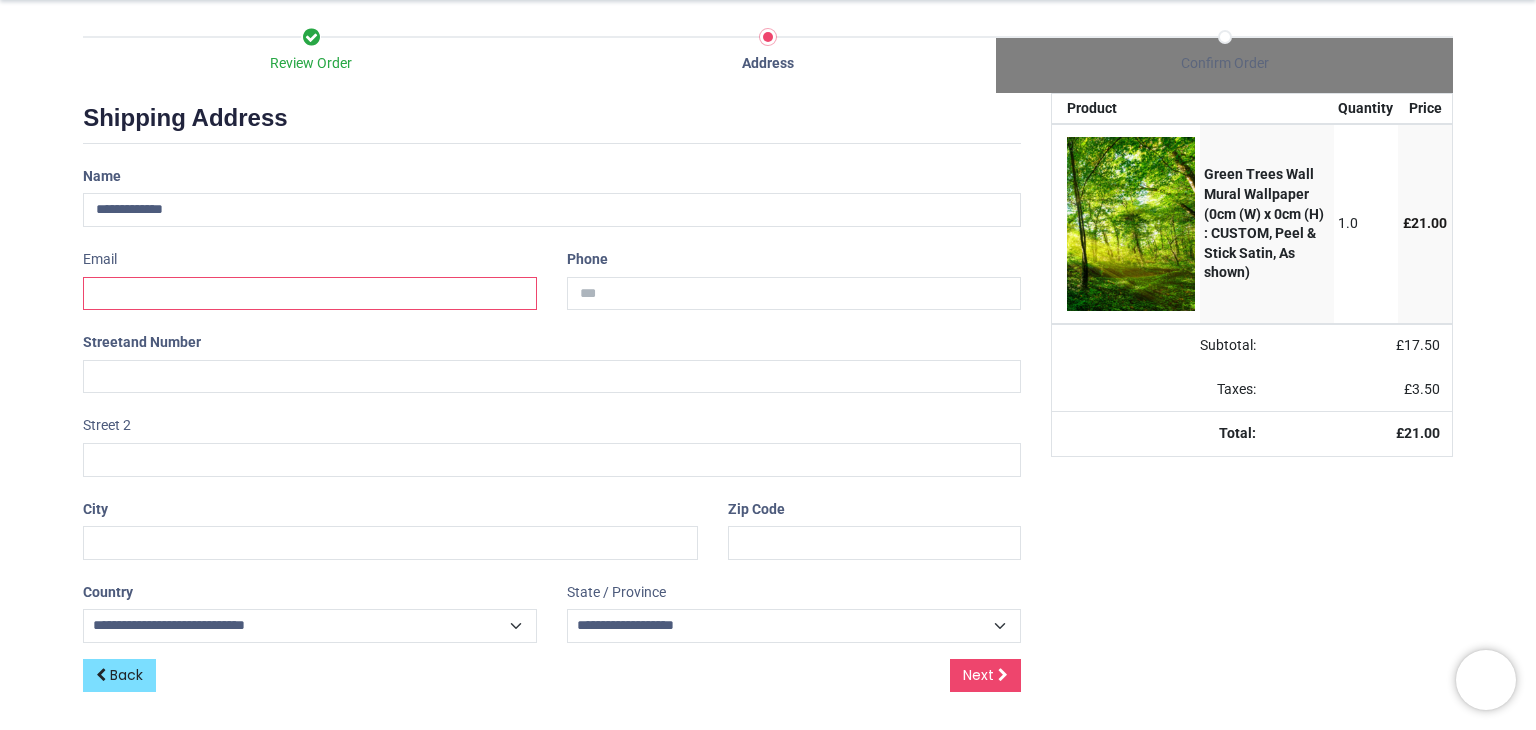 type on "**********" 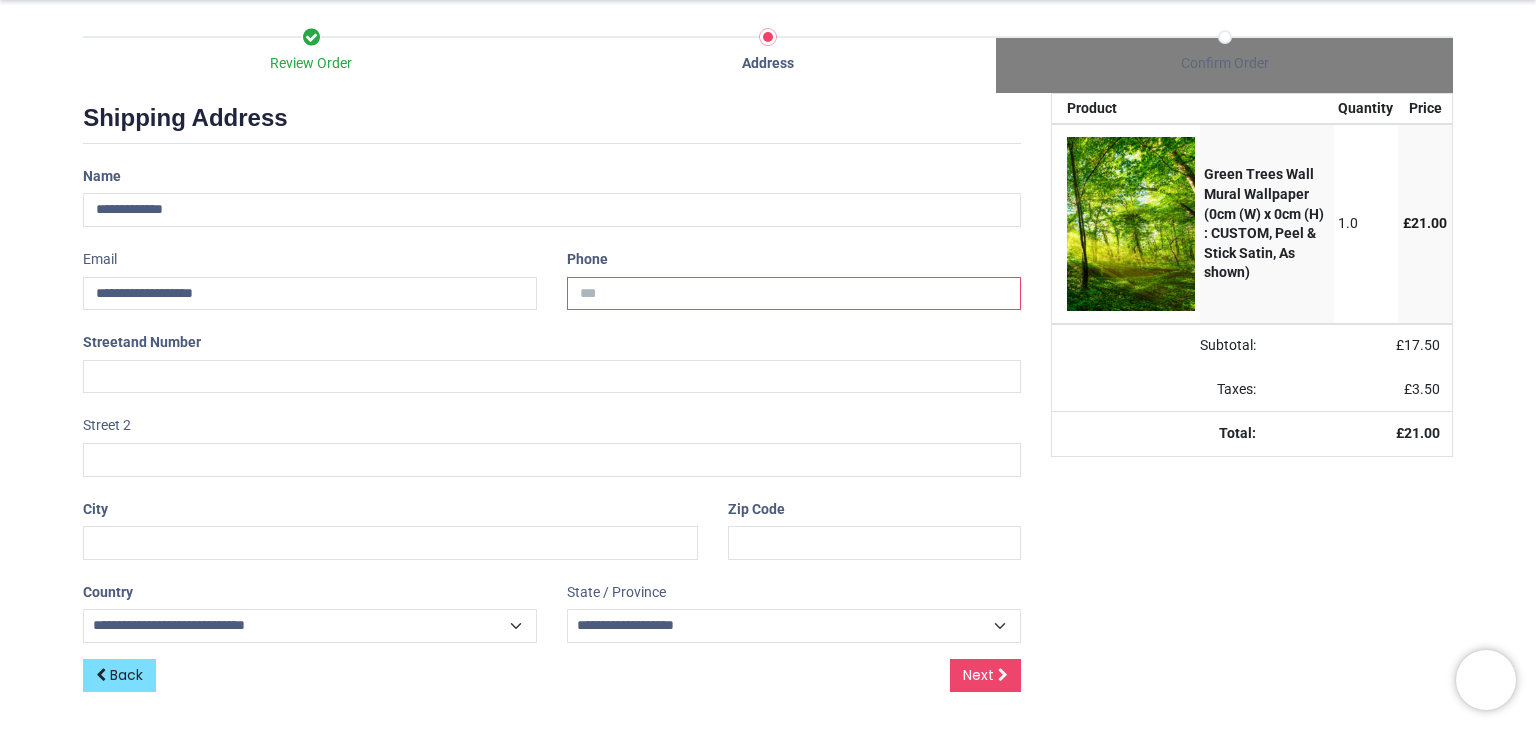 type on "**********" 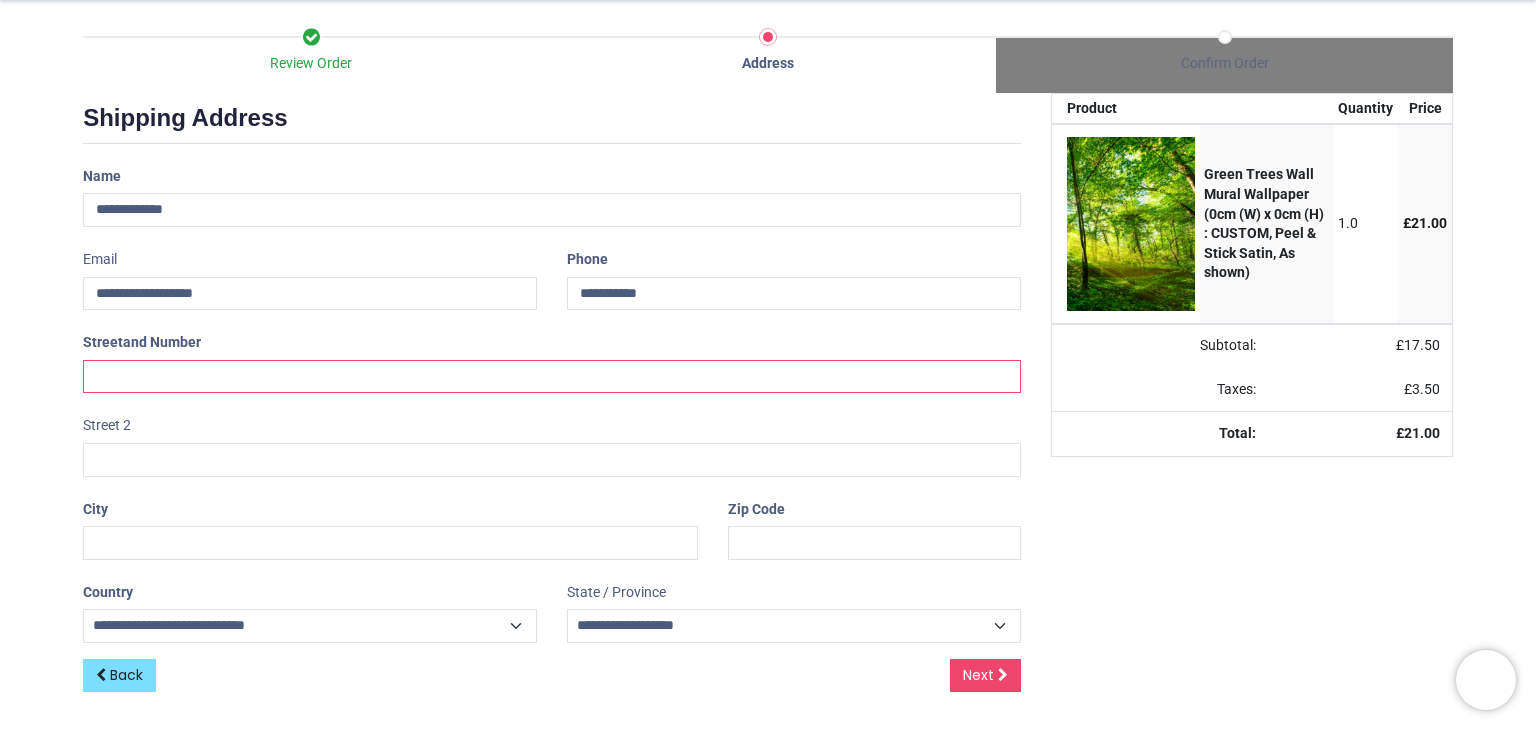 type on "**********" 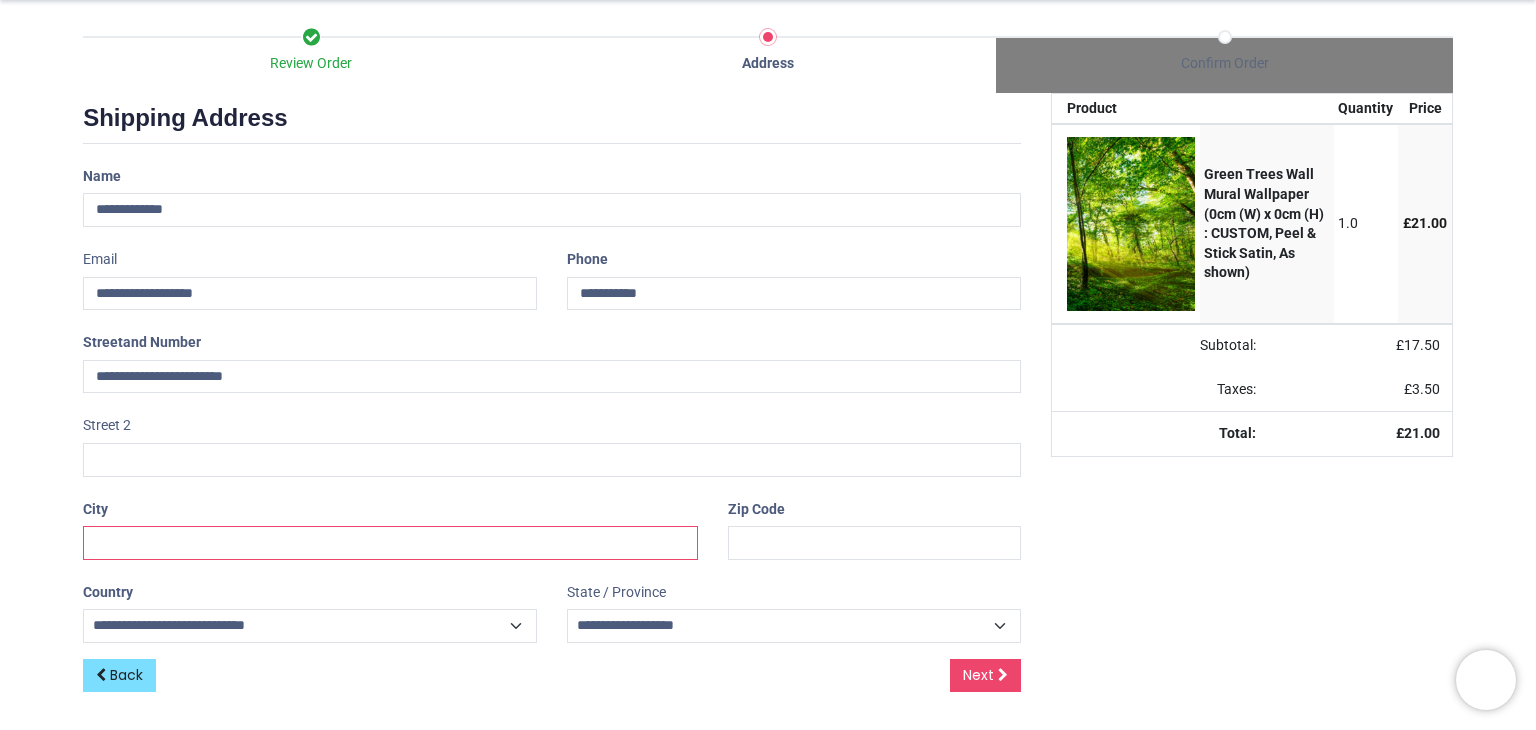 type on "*******" 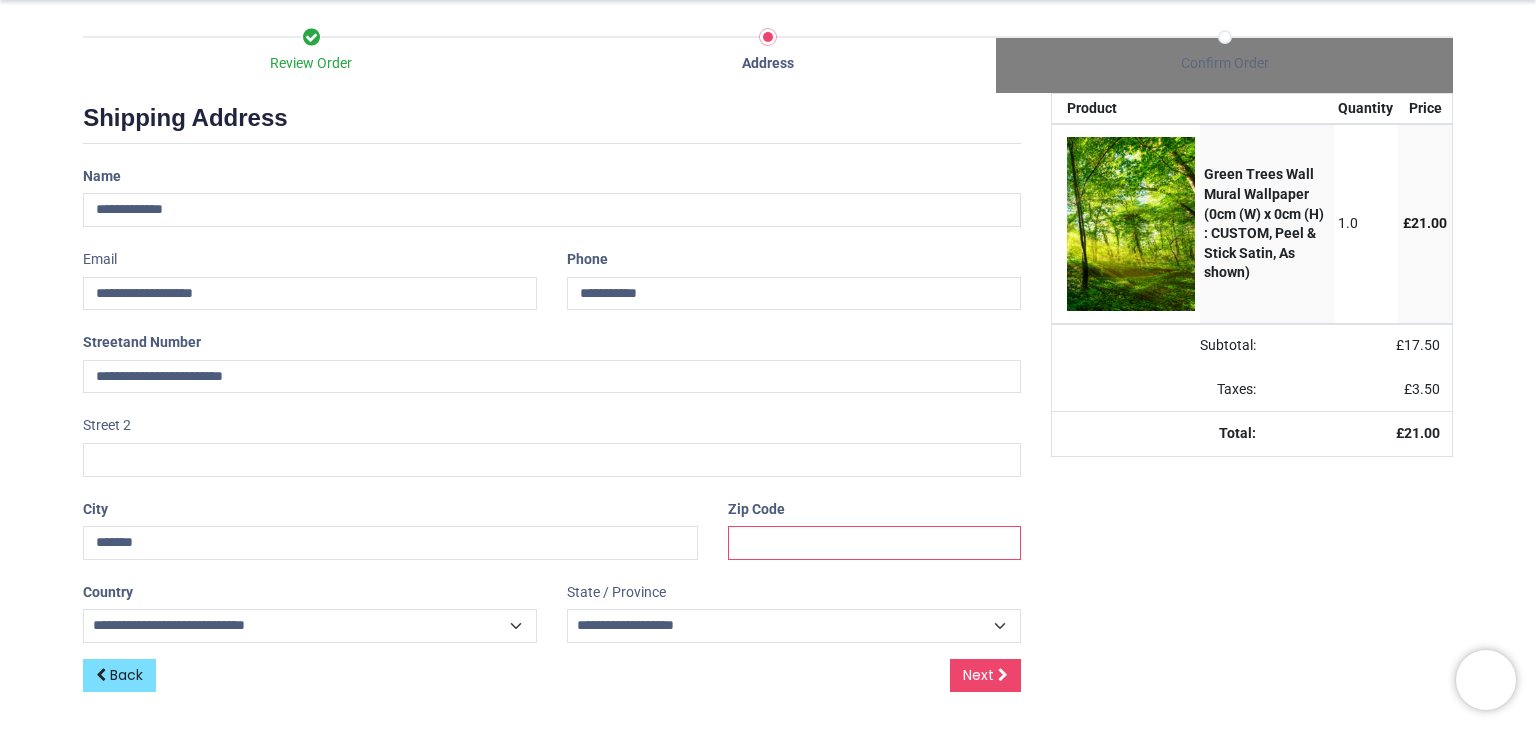 type on "******" 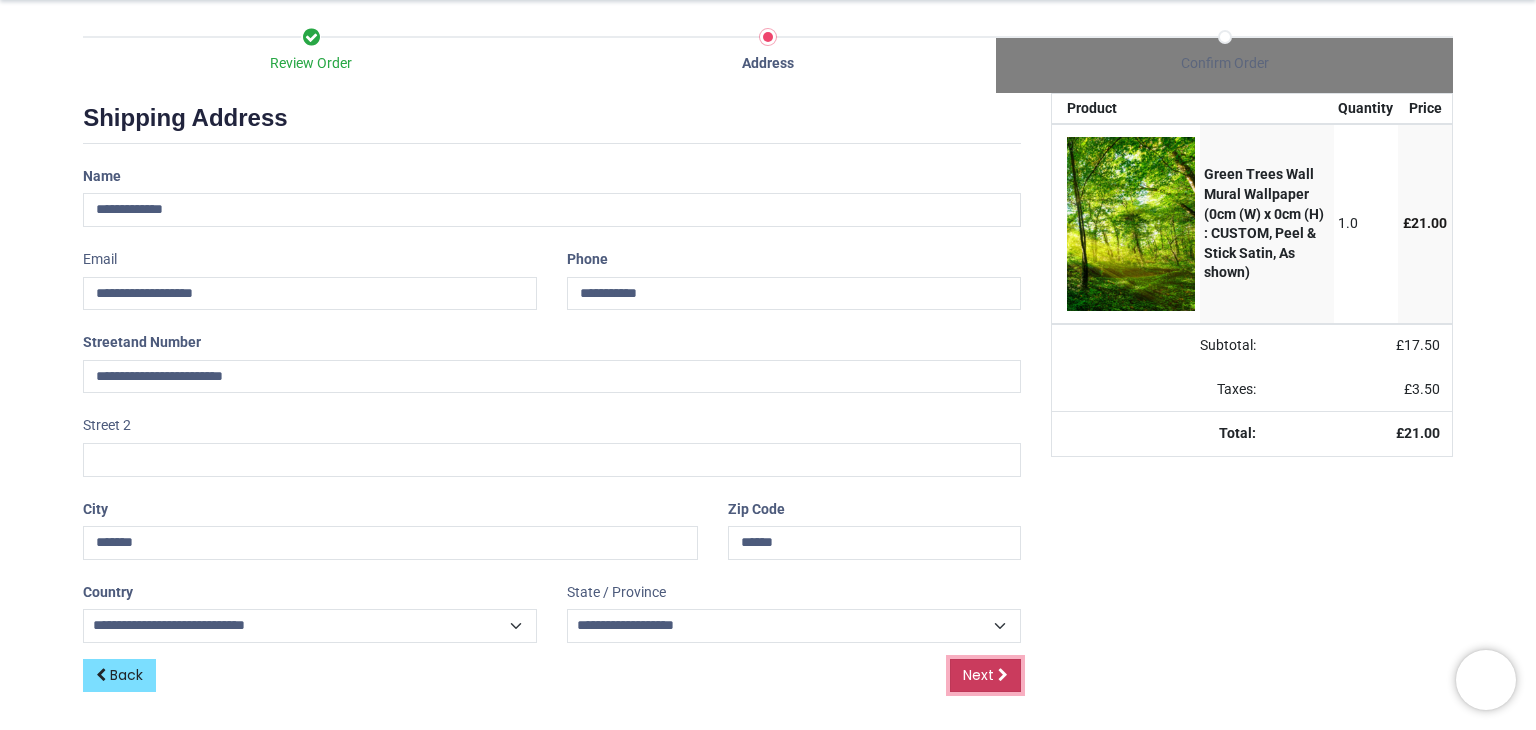 click on "Next" at bounding box center (978, 675) 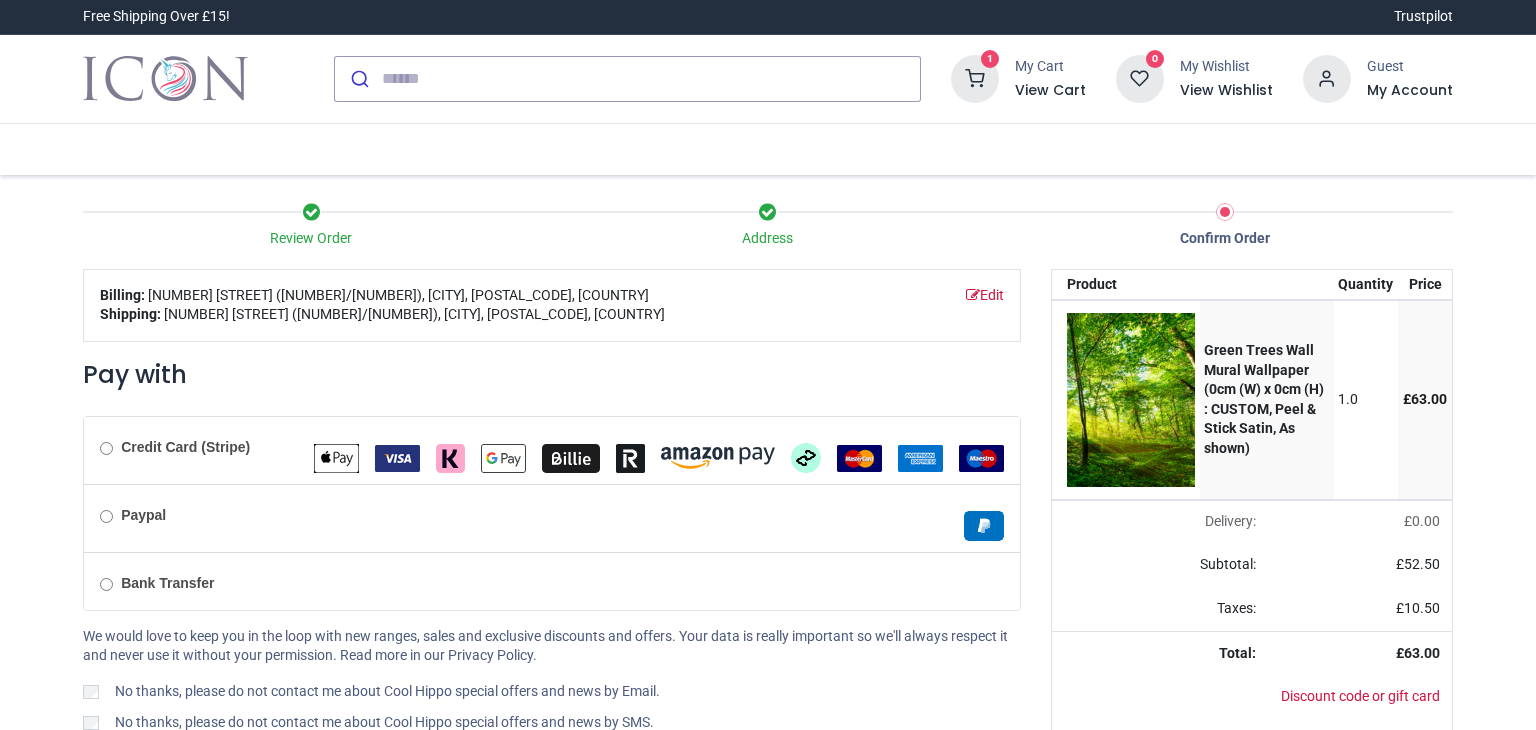 scroll, scrollTop: 0, scrollLeft: 0, axis: both 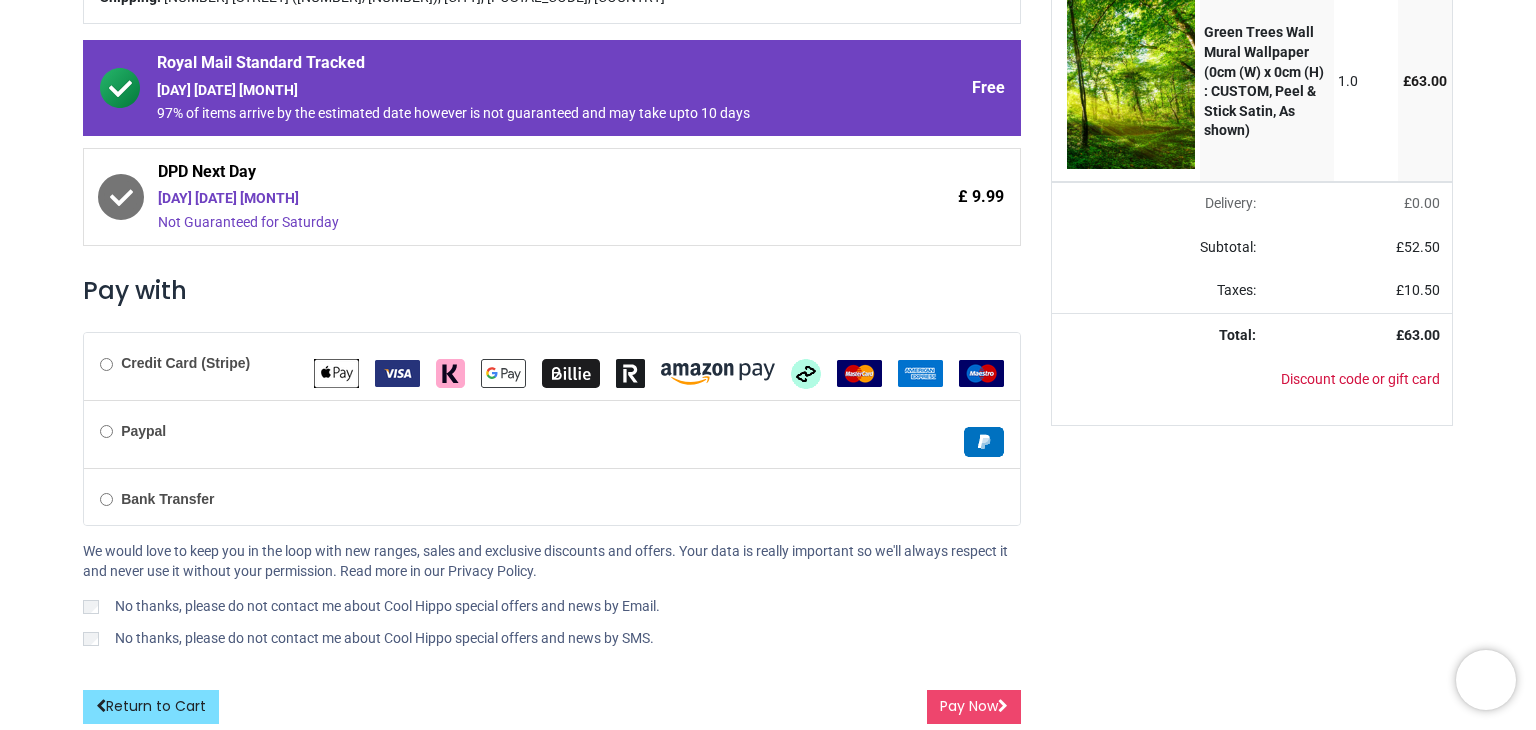 click 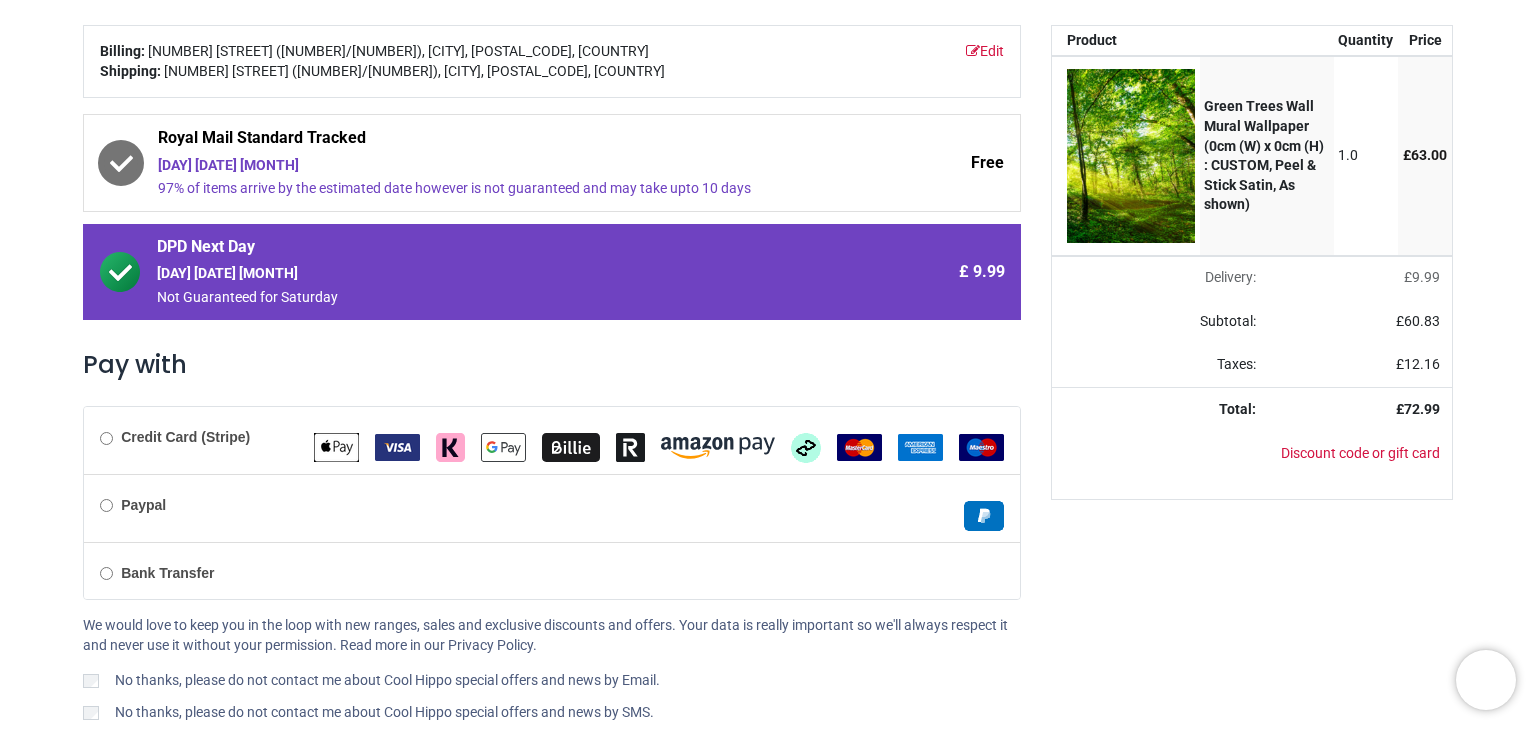 scroll, scrollTop: 318, scrollLeft: 0, axis: vertical 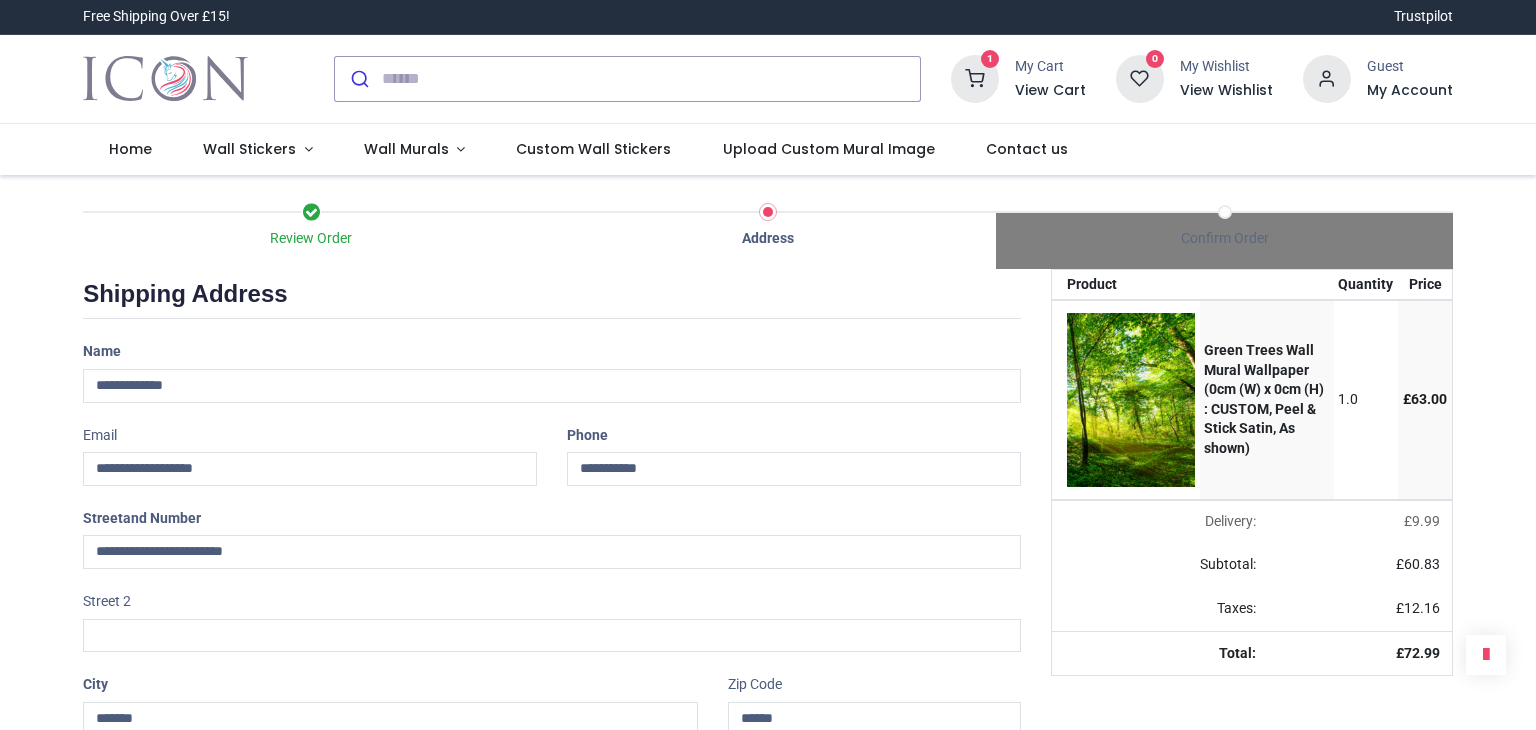 select on "***" 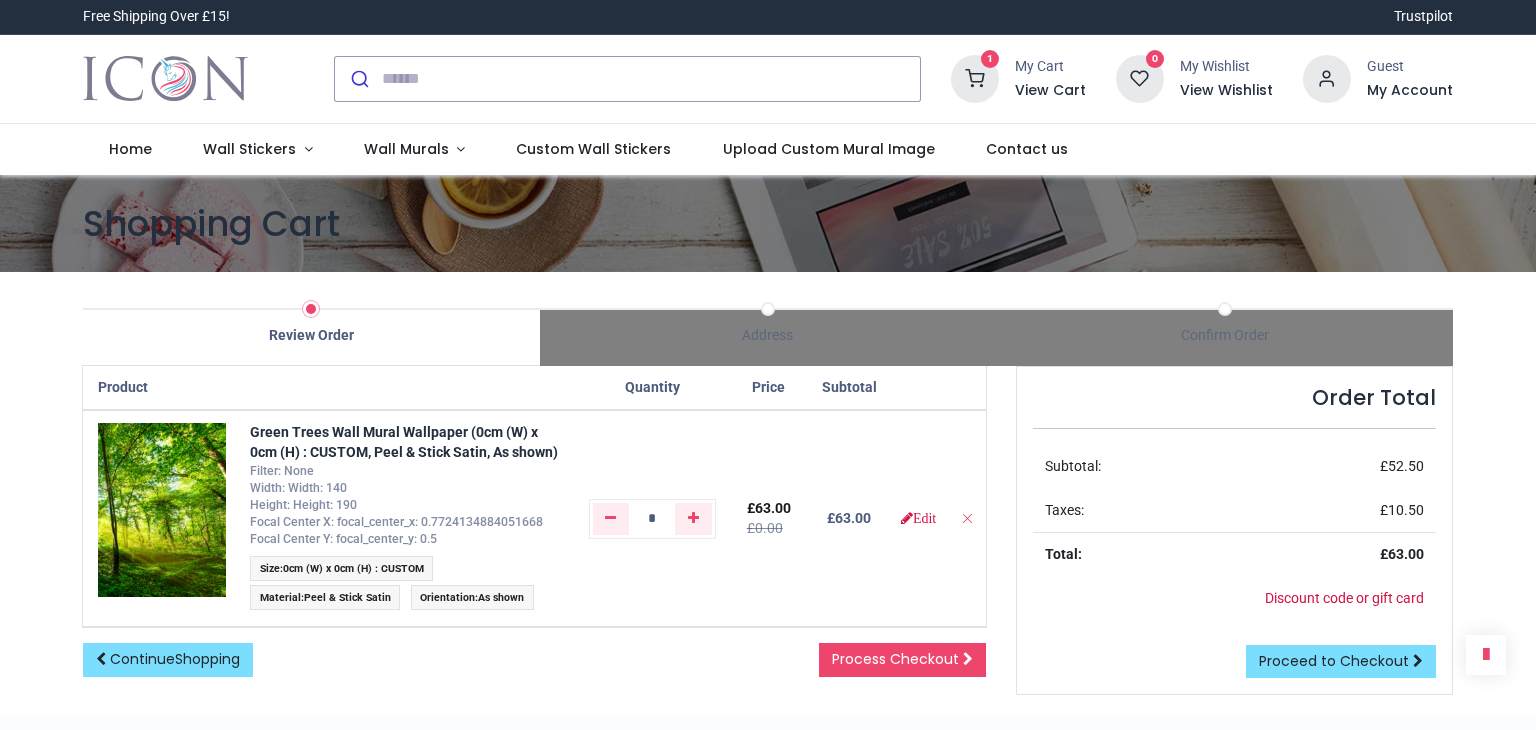 scroll, scrollTop: 0, scrollLeft: 0, axis: both 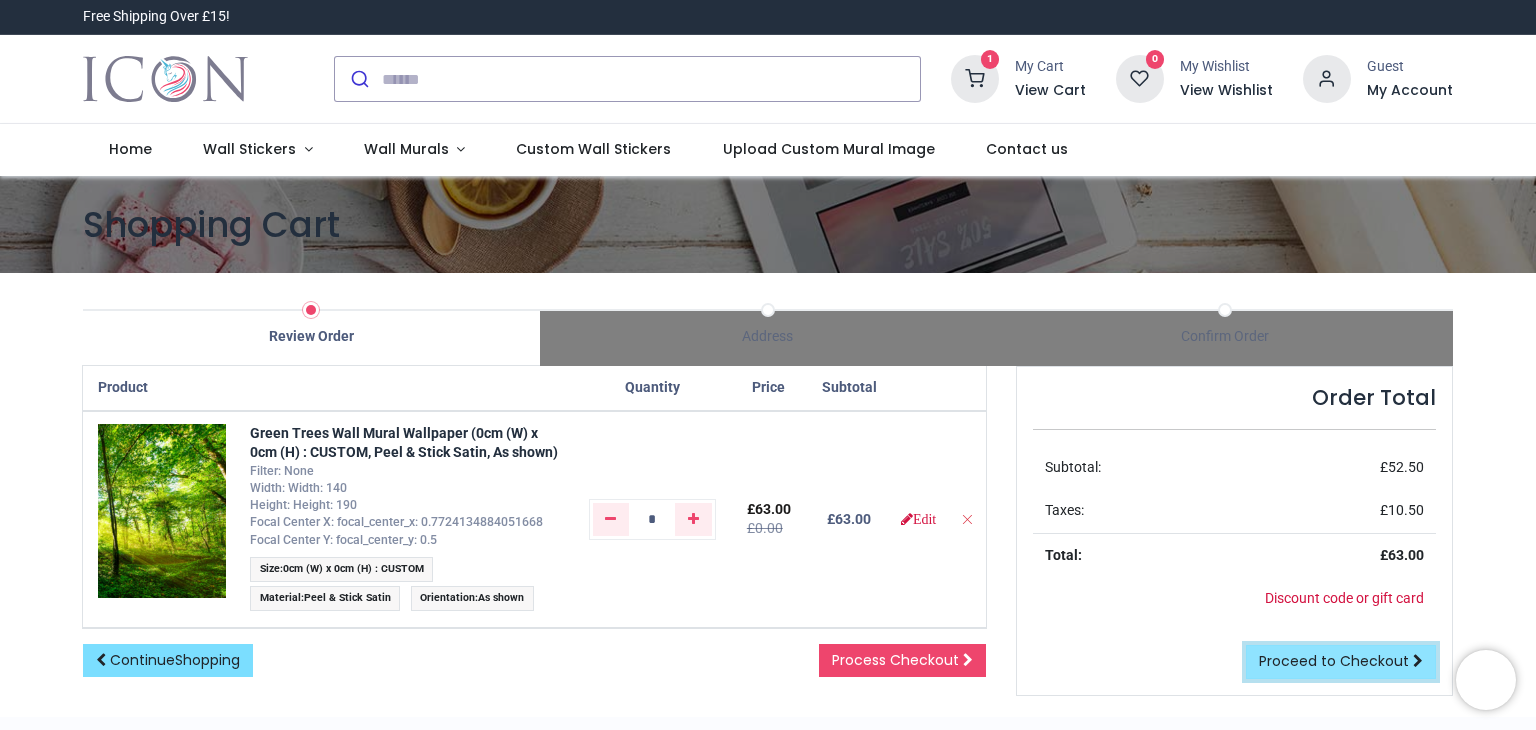 click on "Proceed to Checkout" at bounding box center (1334, 661) 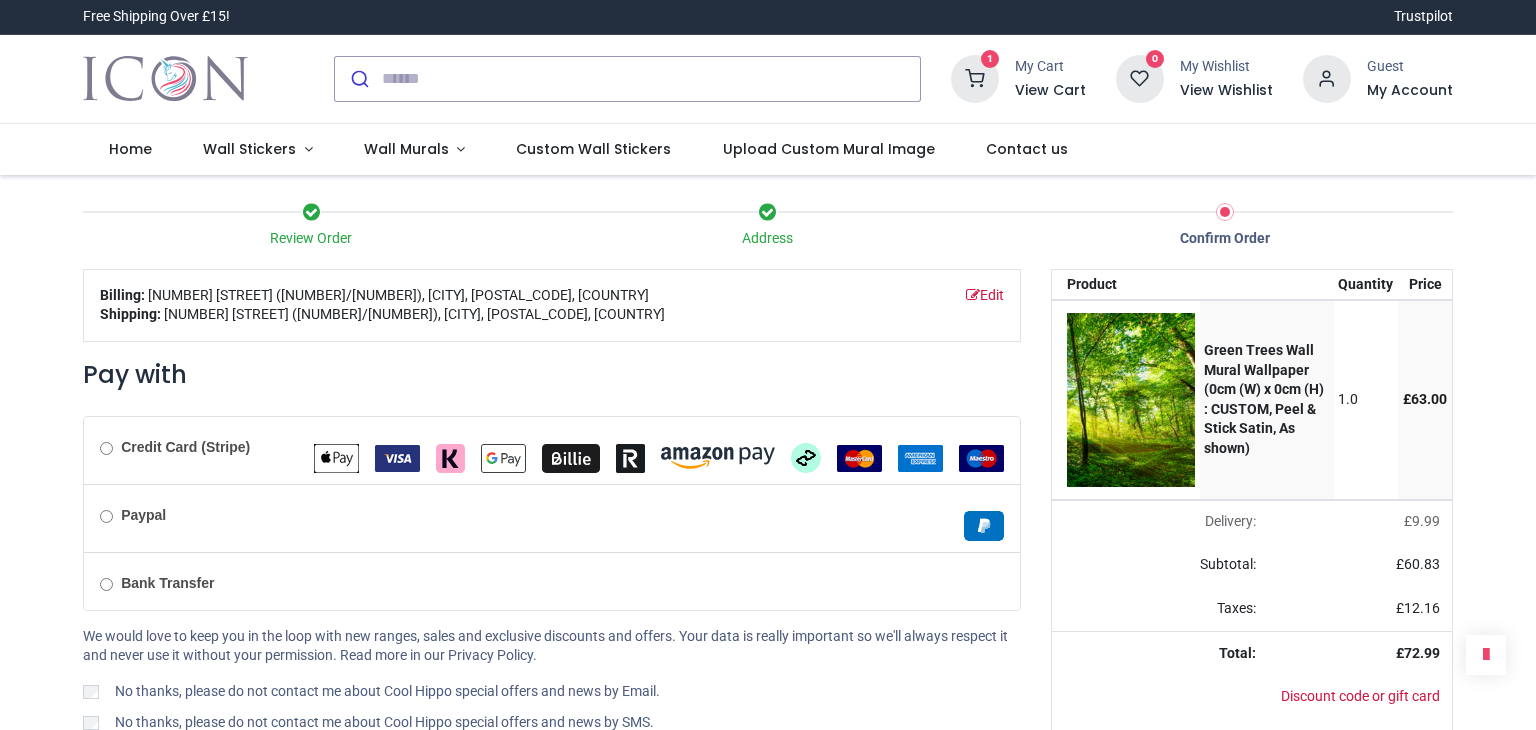 scroll, scrollTop: 0, scrollLeft: 0, axis: both 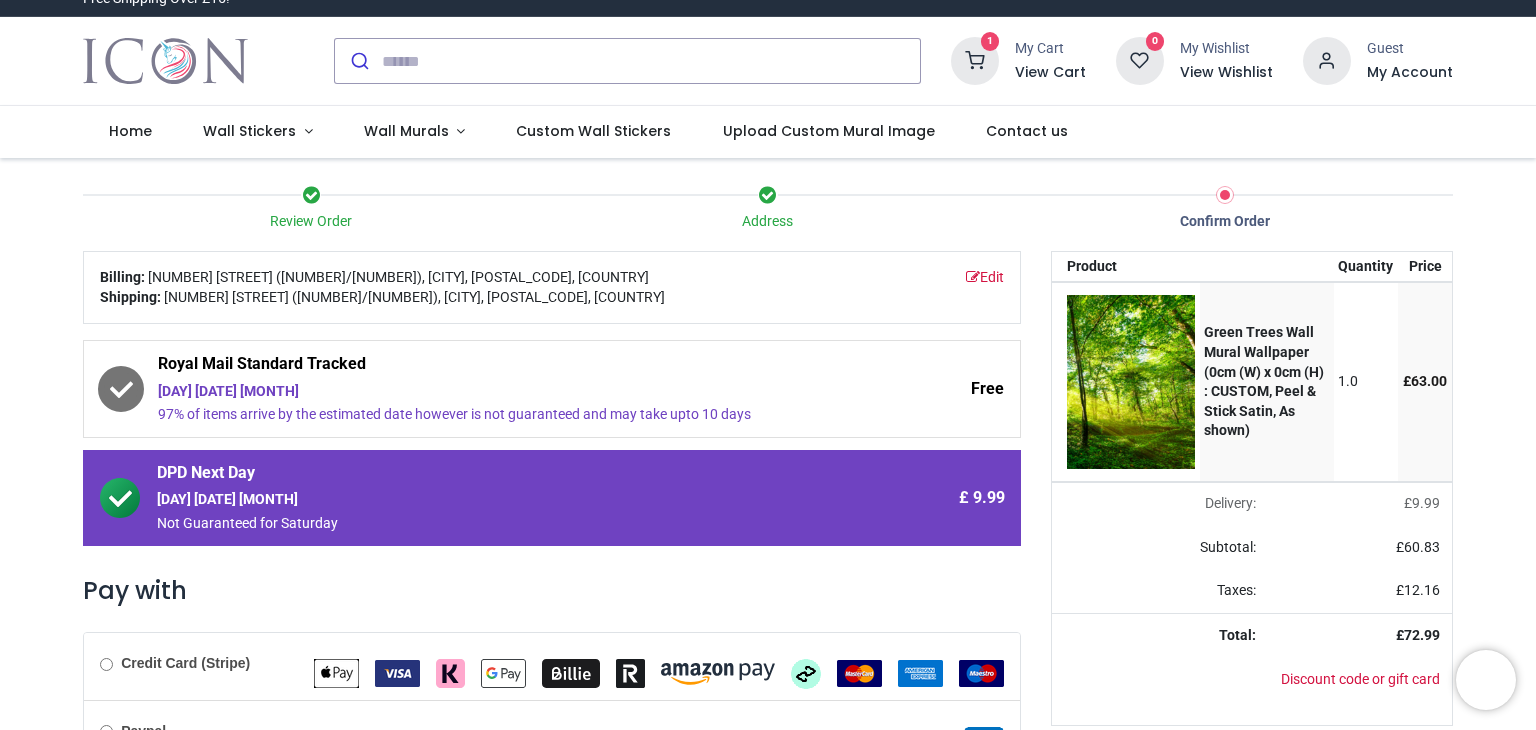 click on "37 Cranworth Street (0/2), Glasgow, G128AF, United Kingdom" at bounding box center [414, 298] 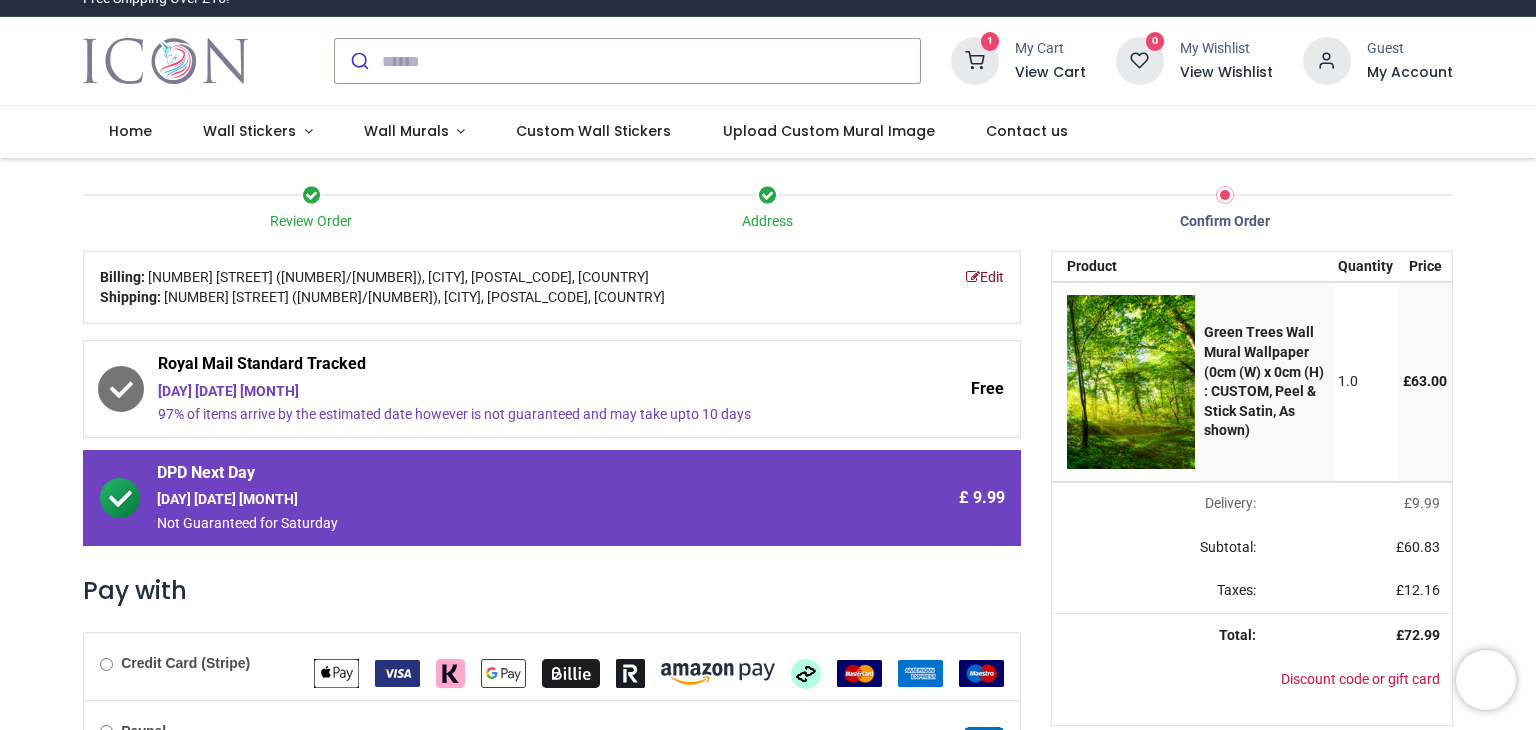 click on "Edit" at bounding box center (985, 278) 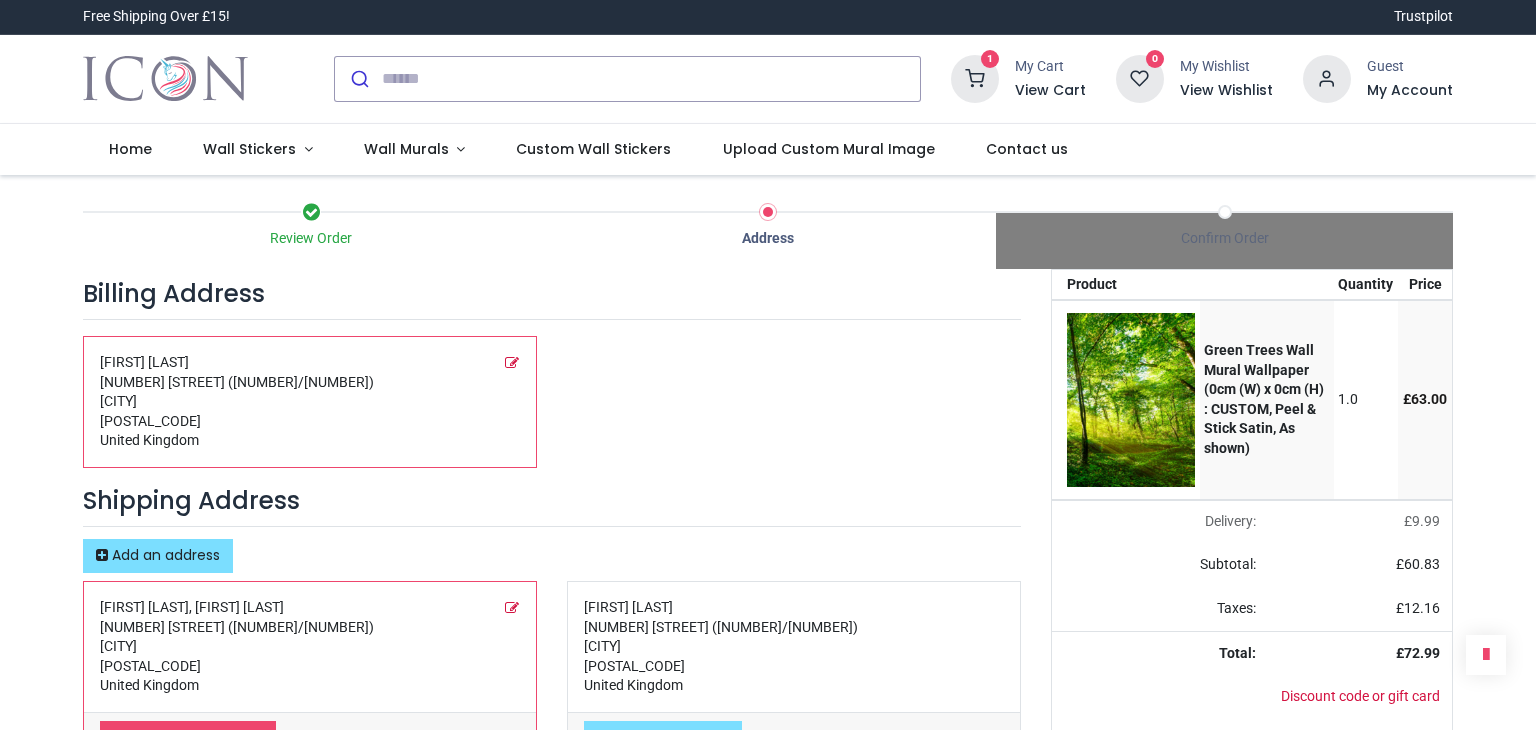 scroll, scrollTop: 0, scrollLeft: 0, axis: both 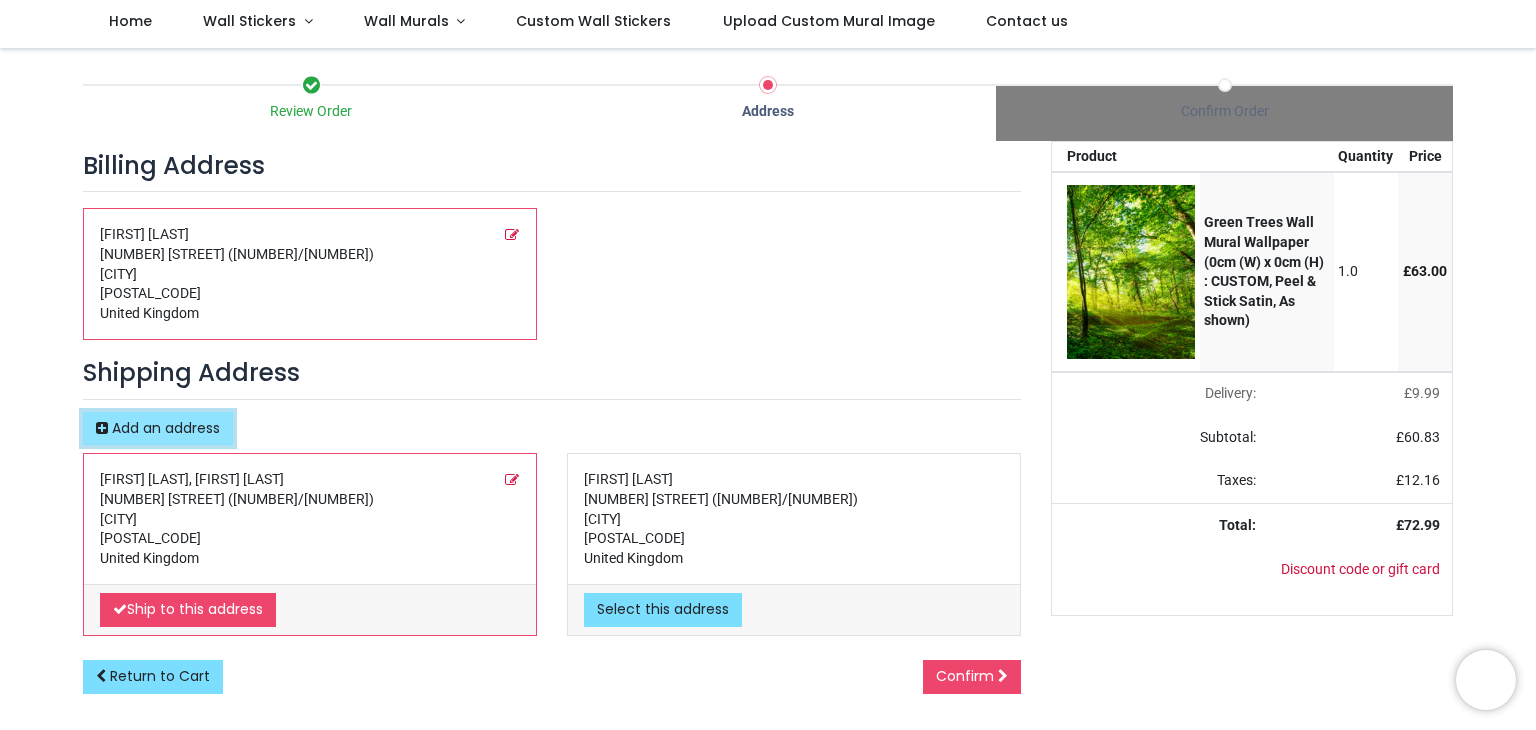 click on "Add an address" at bounding box center (166, 428) 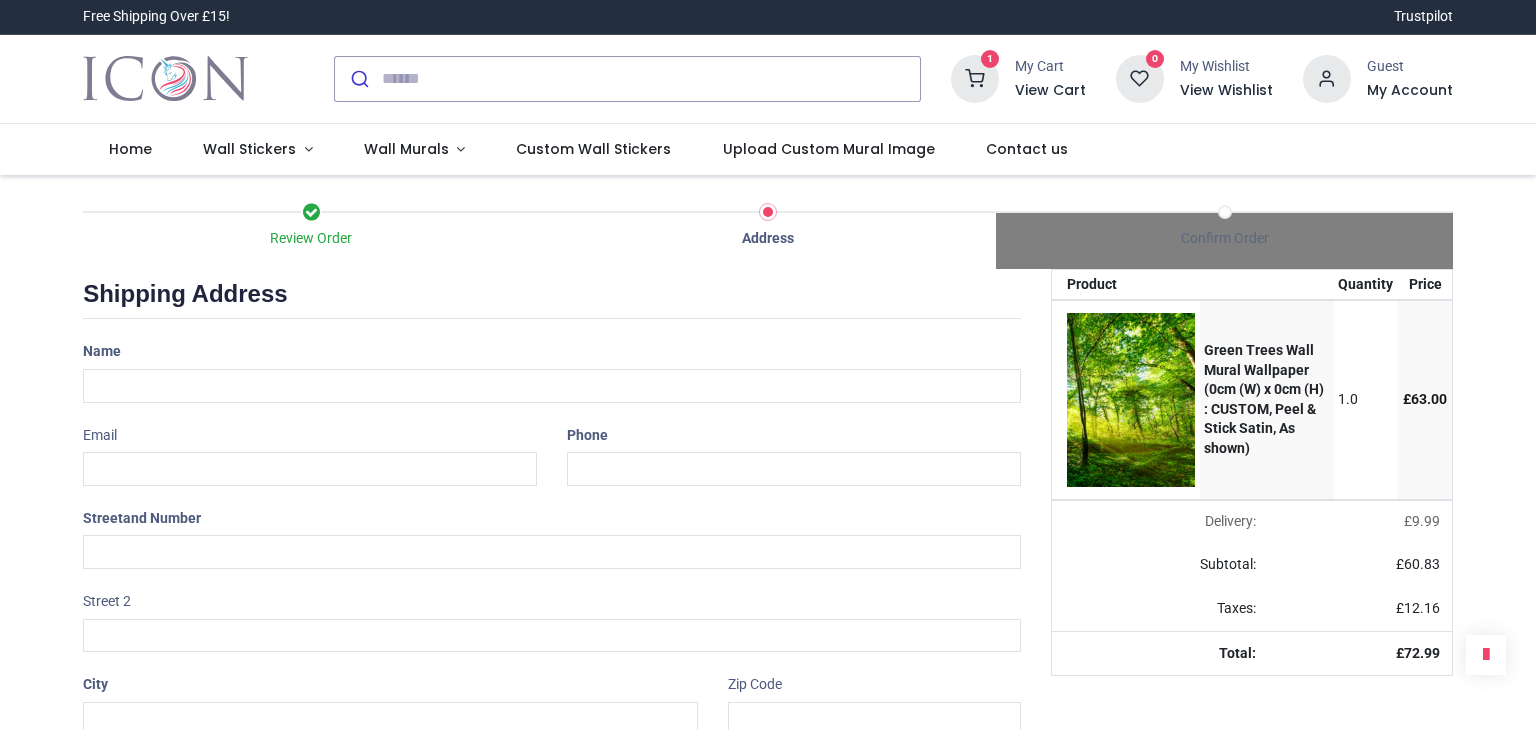 scroll, scrollTop: 0, scrollLeft: 0, axis: both 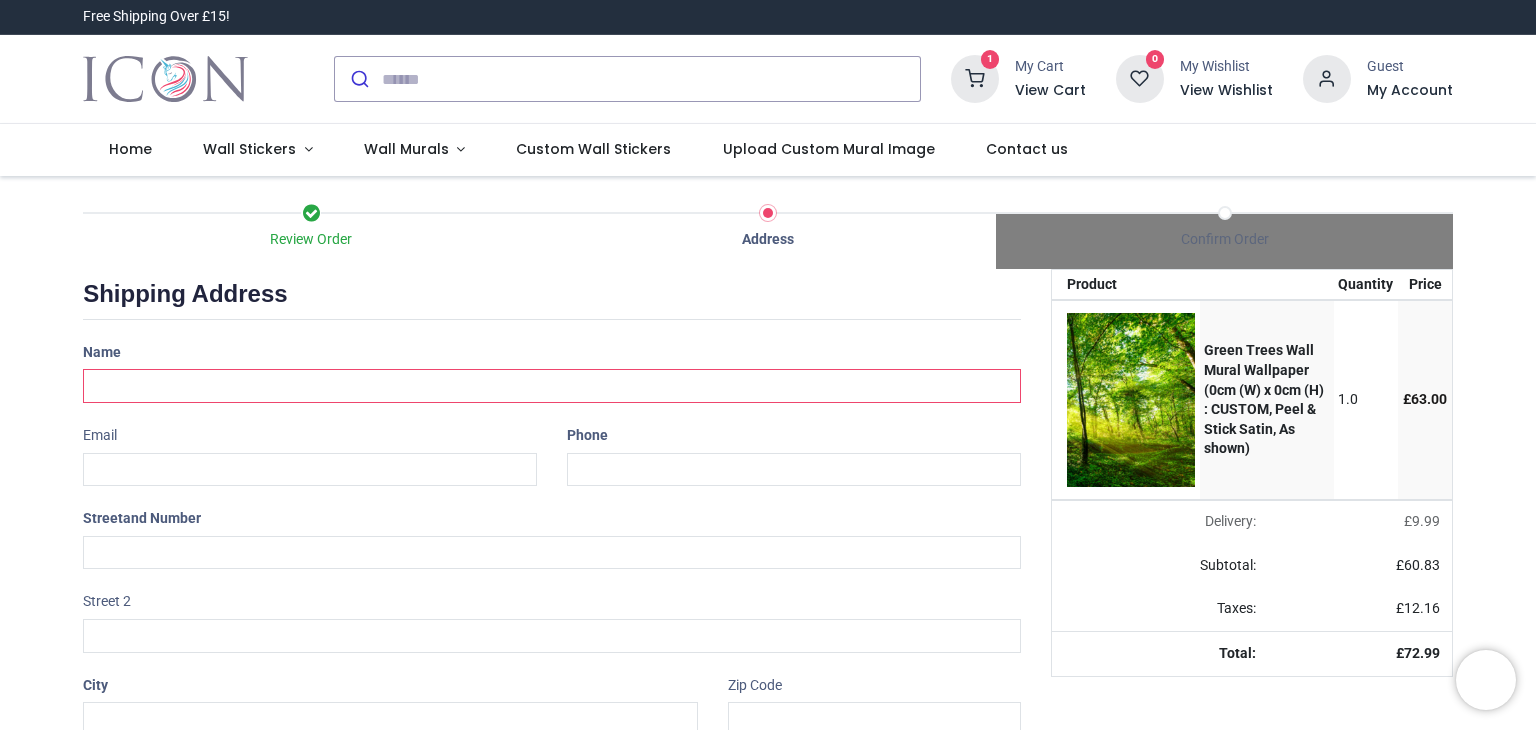 click at bounding box center (552, 386) 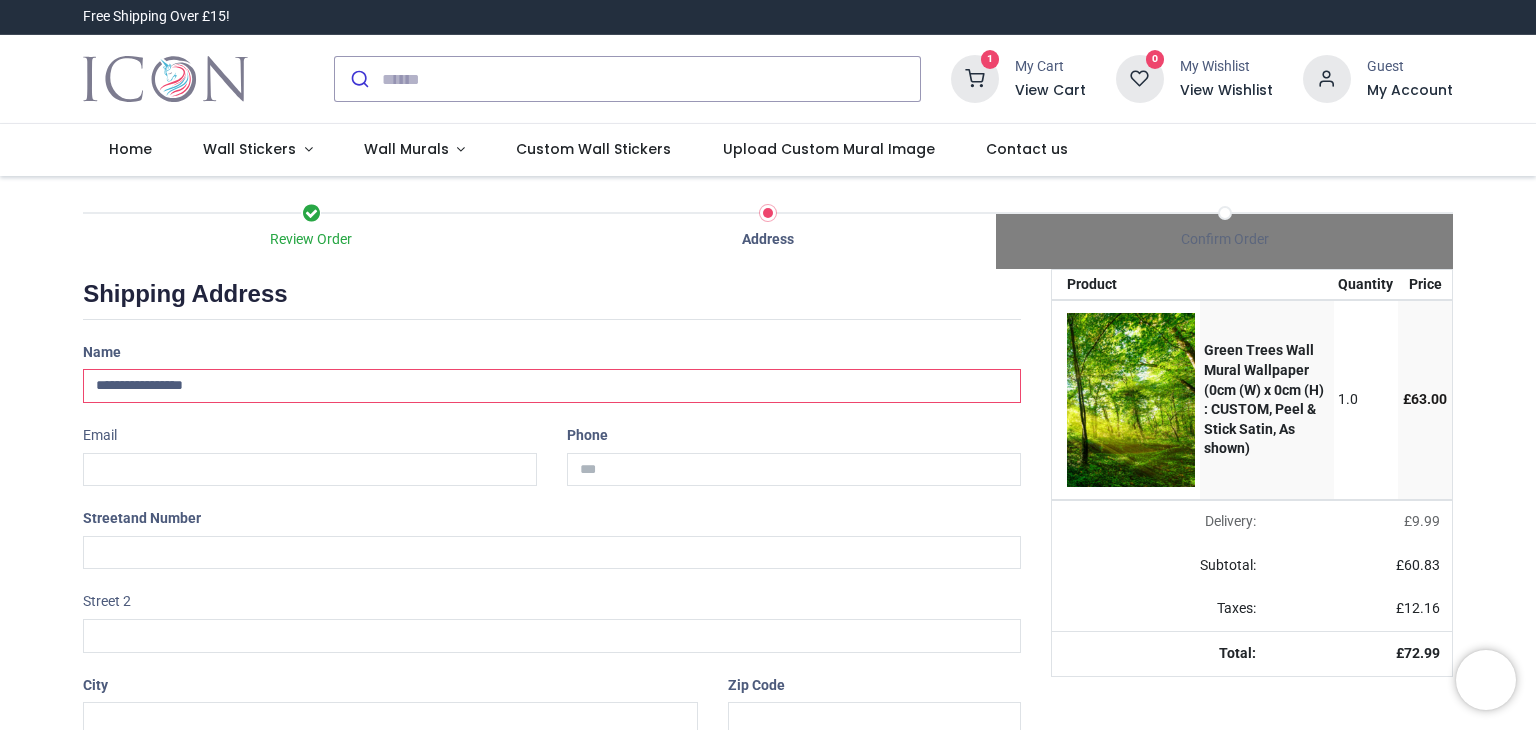 type on "**********" 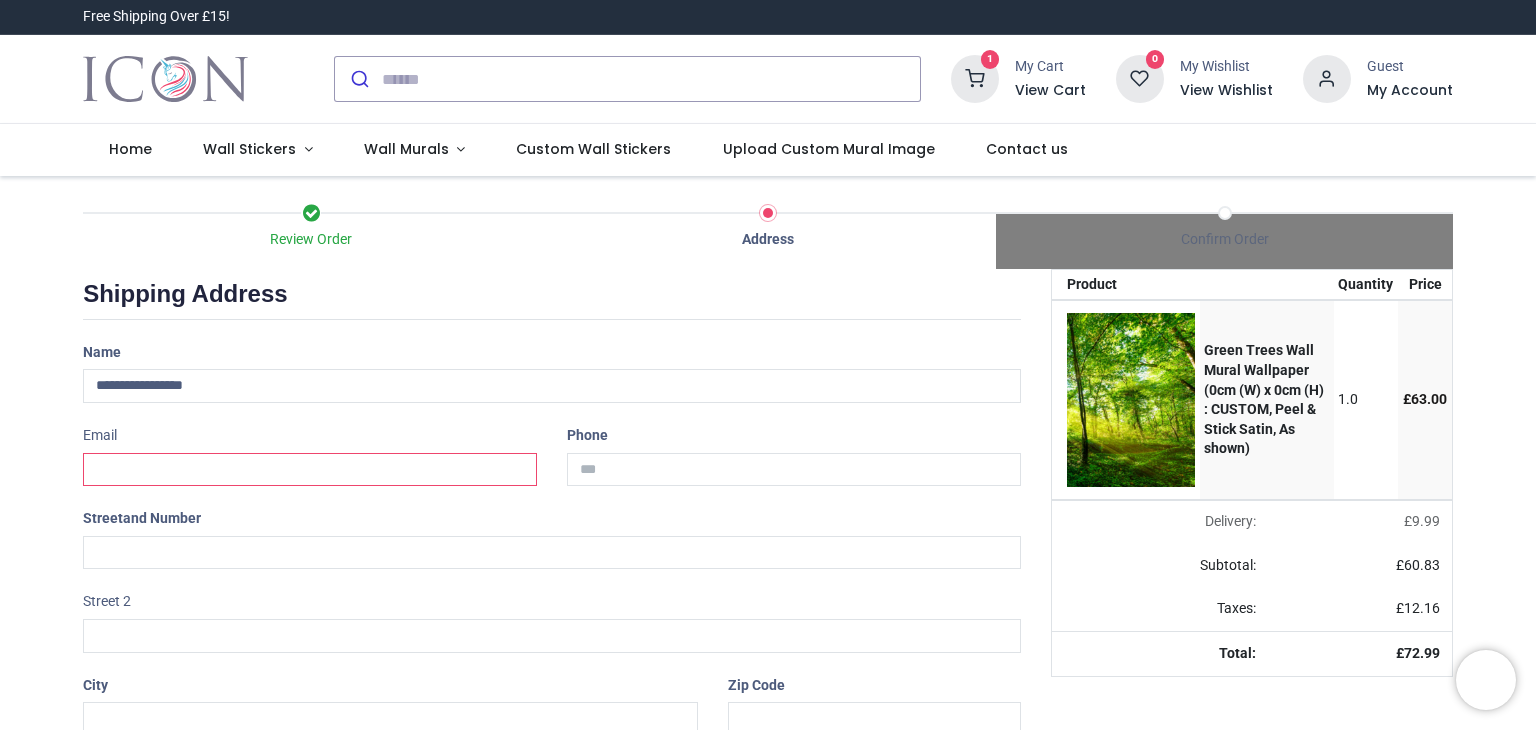 click at bounding box center [310, 470] 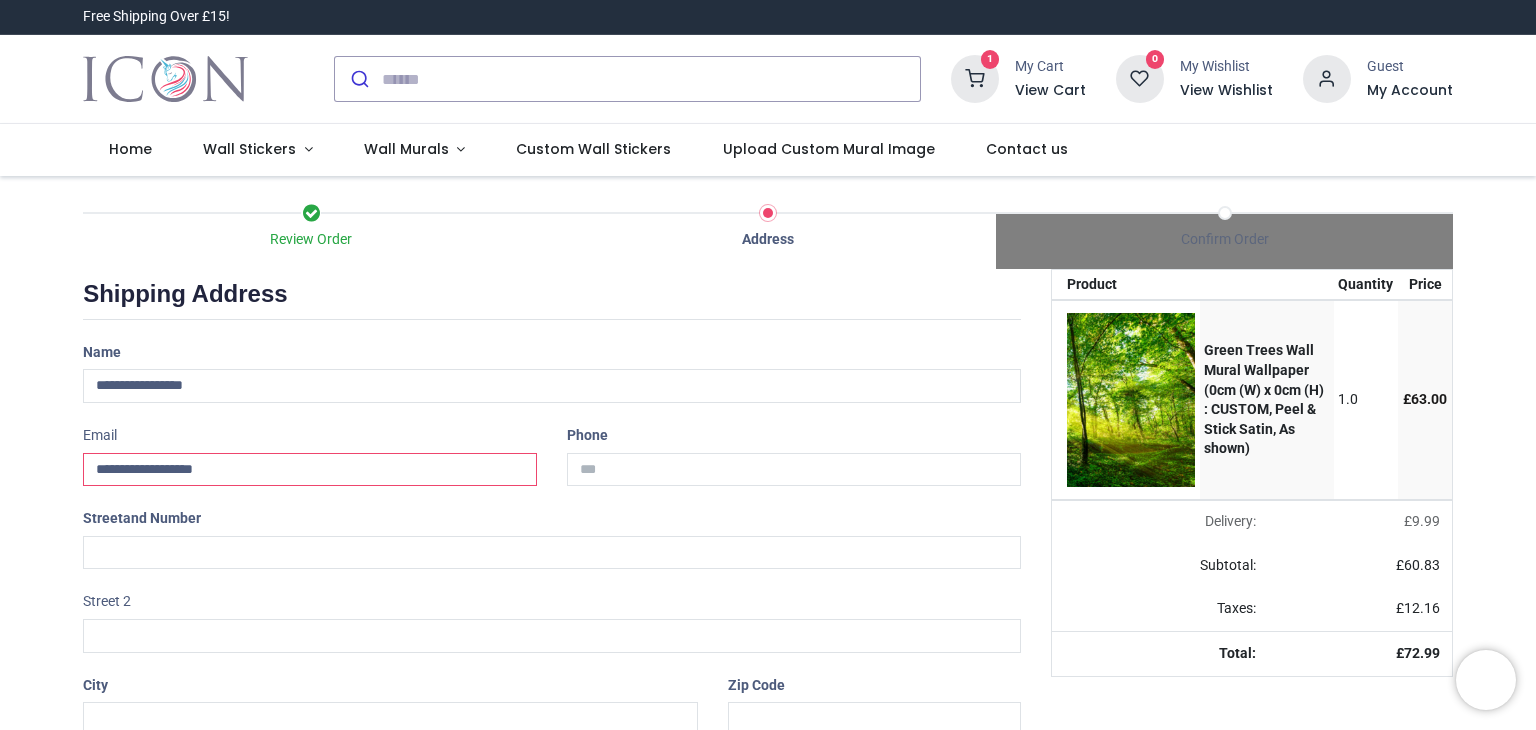 type on "**********" 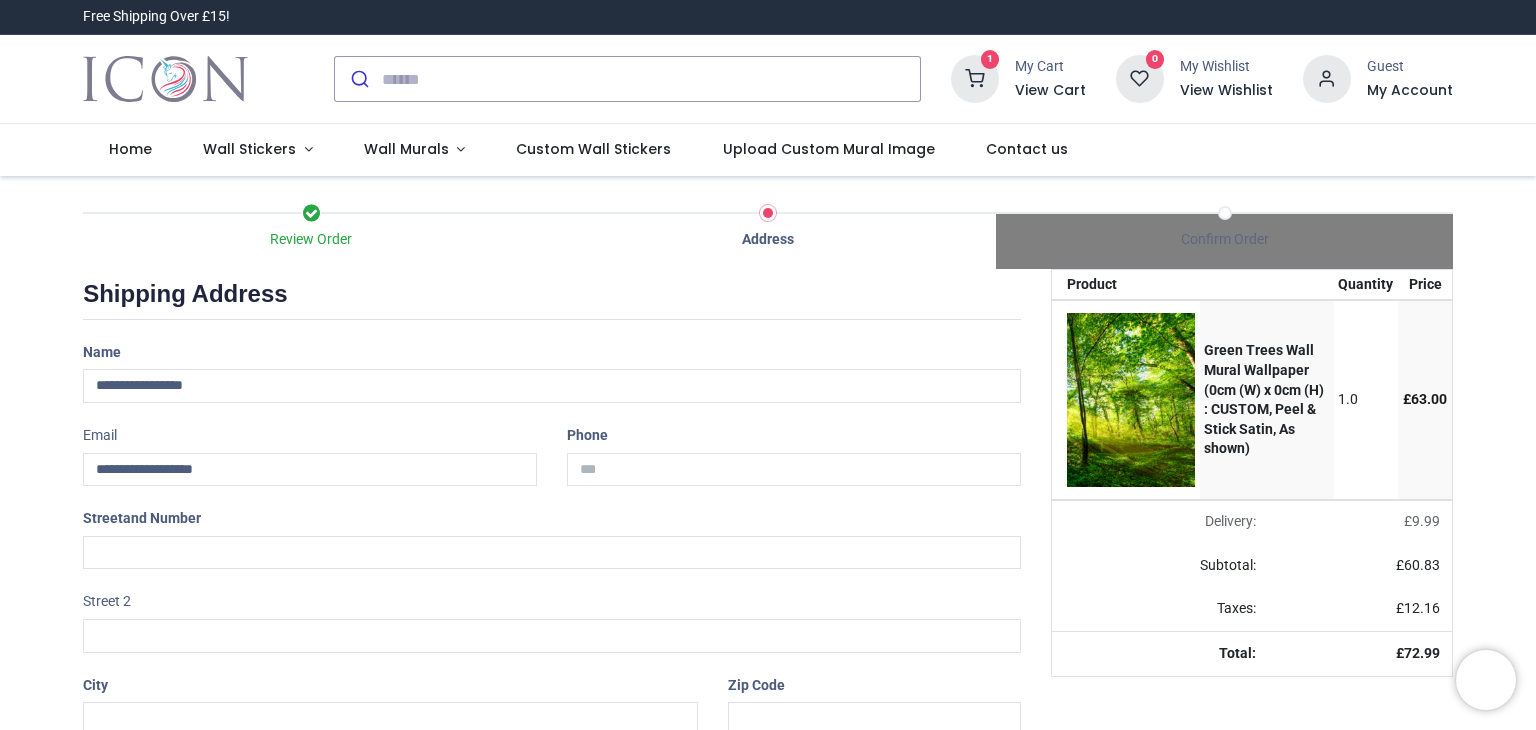click on "Phone" at bounding box center (794, 452) 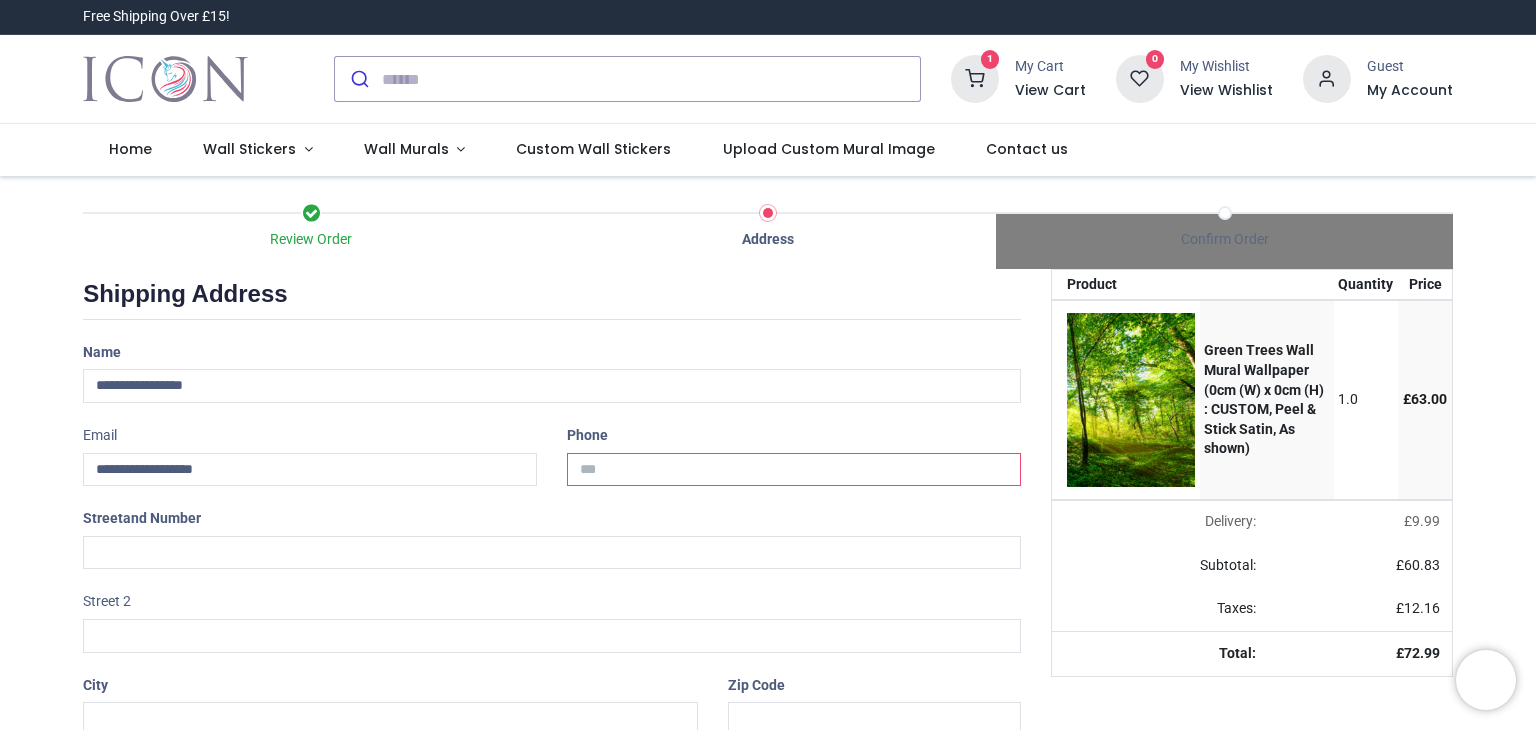 click at bounding box center (794, 470) 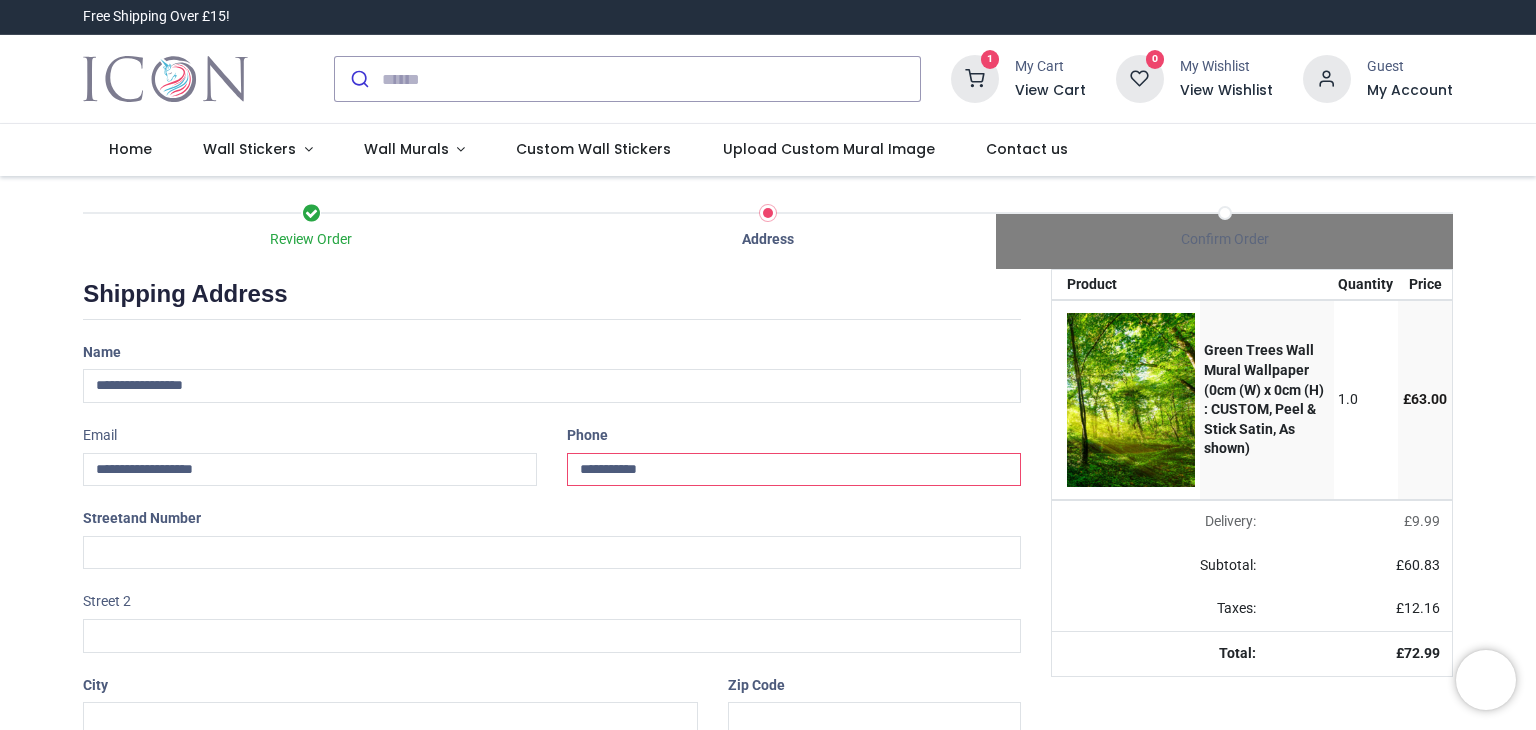 type on "**********" 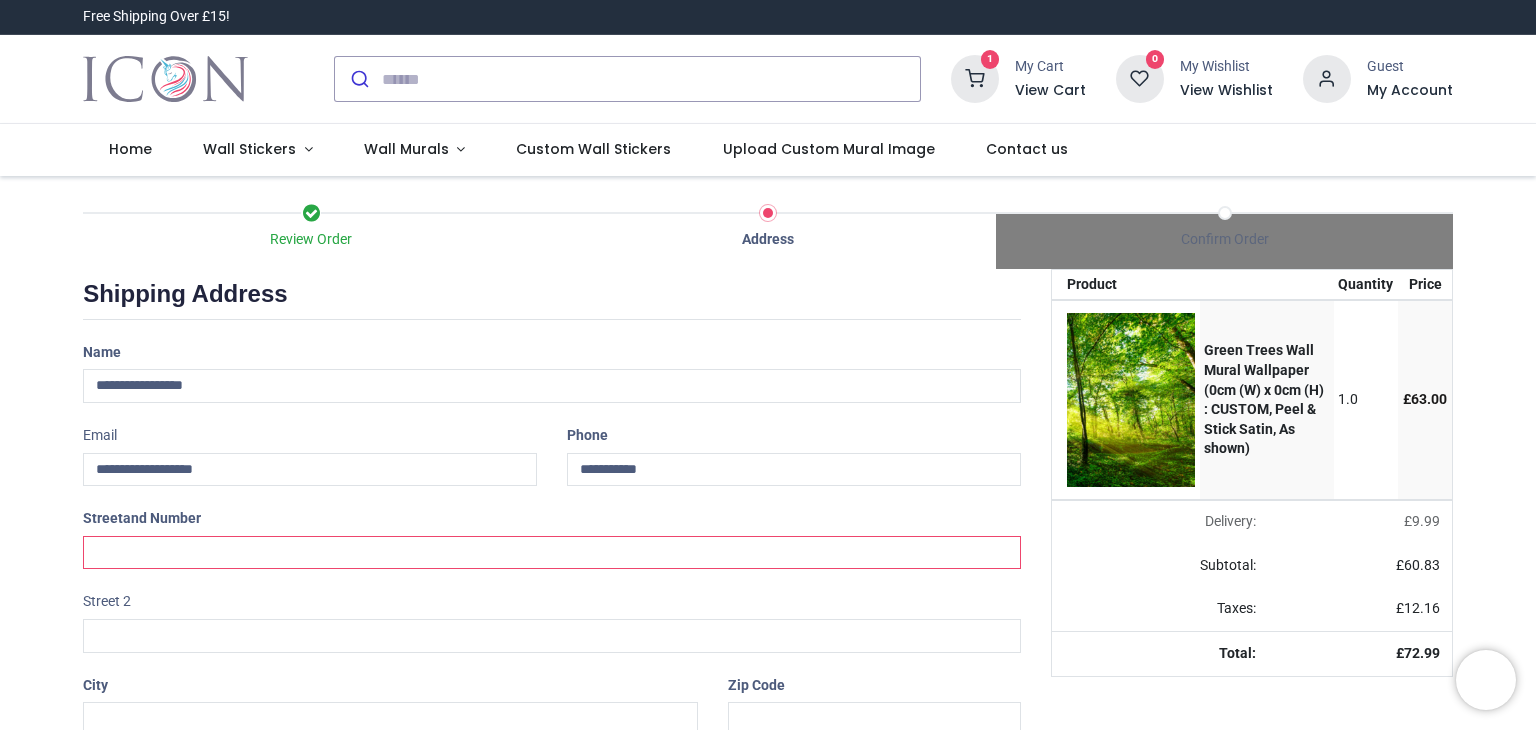 click at bounding box center (552, 553) 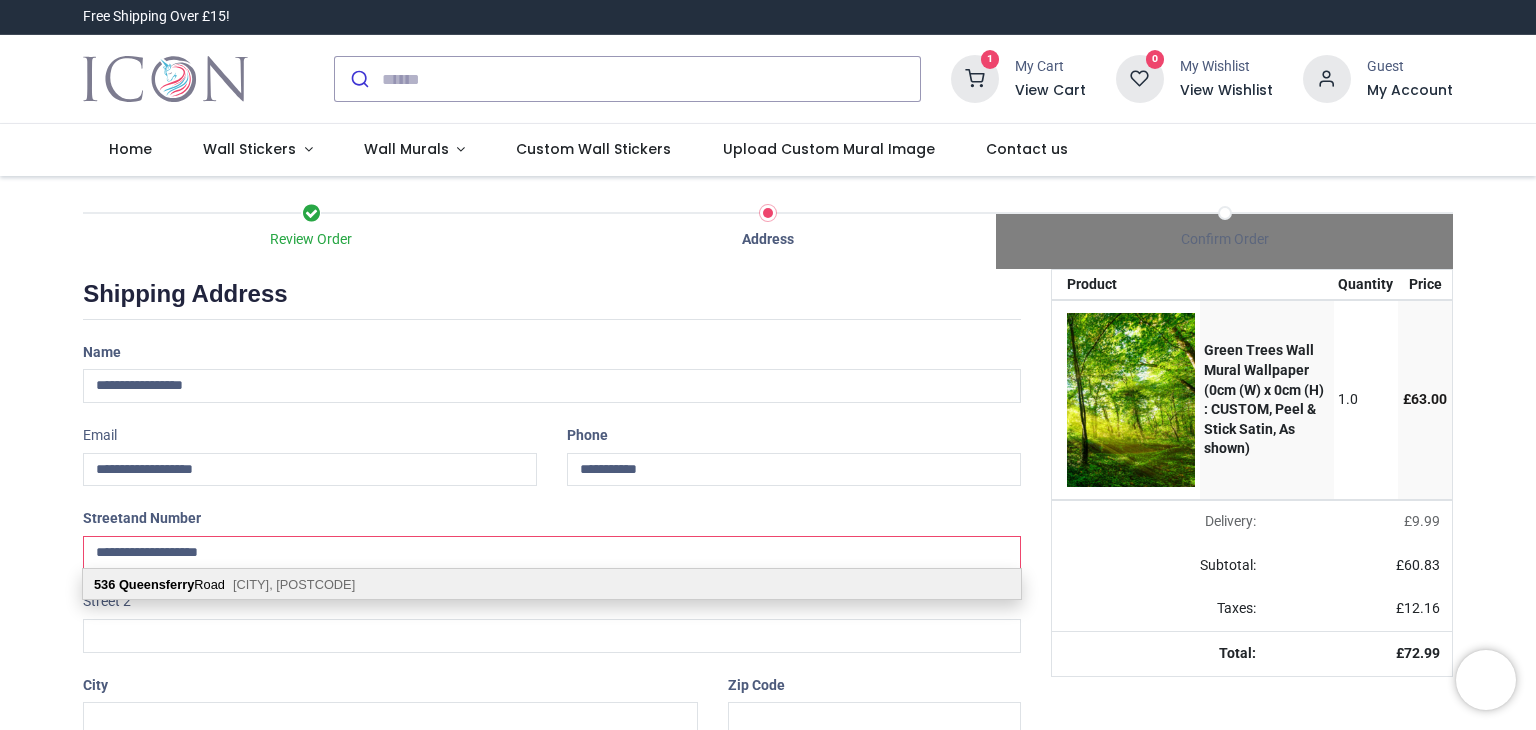 type on "**********" 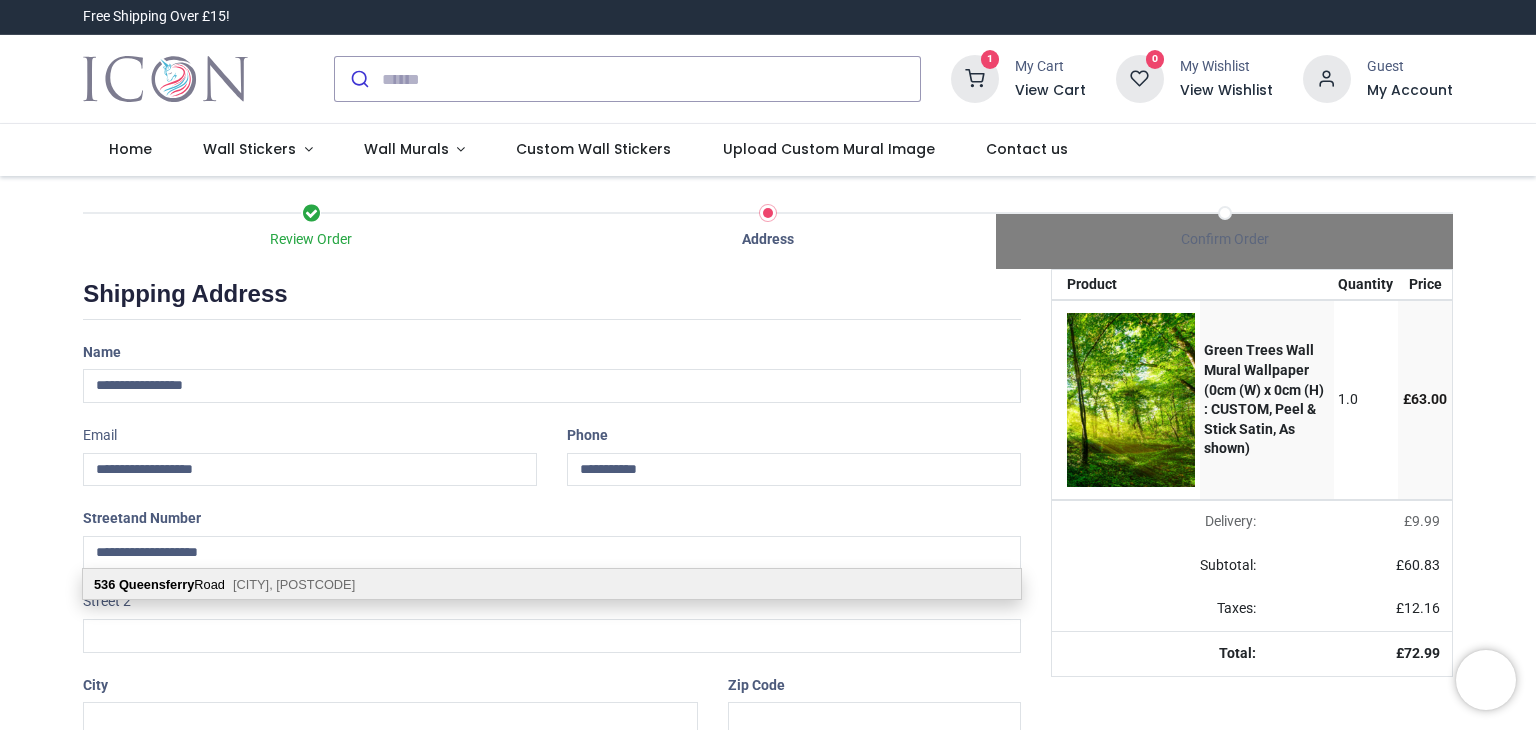 click on "Edinburgh, EH4 6AS" at bounding box center [294, 584] 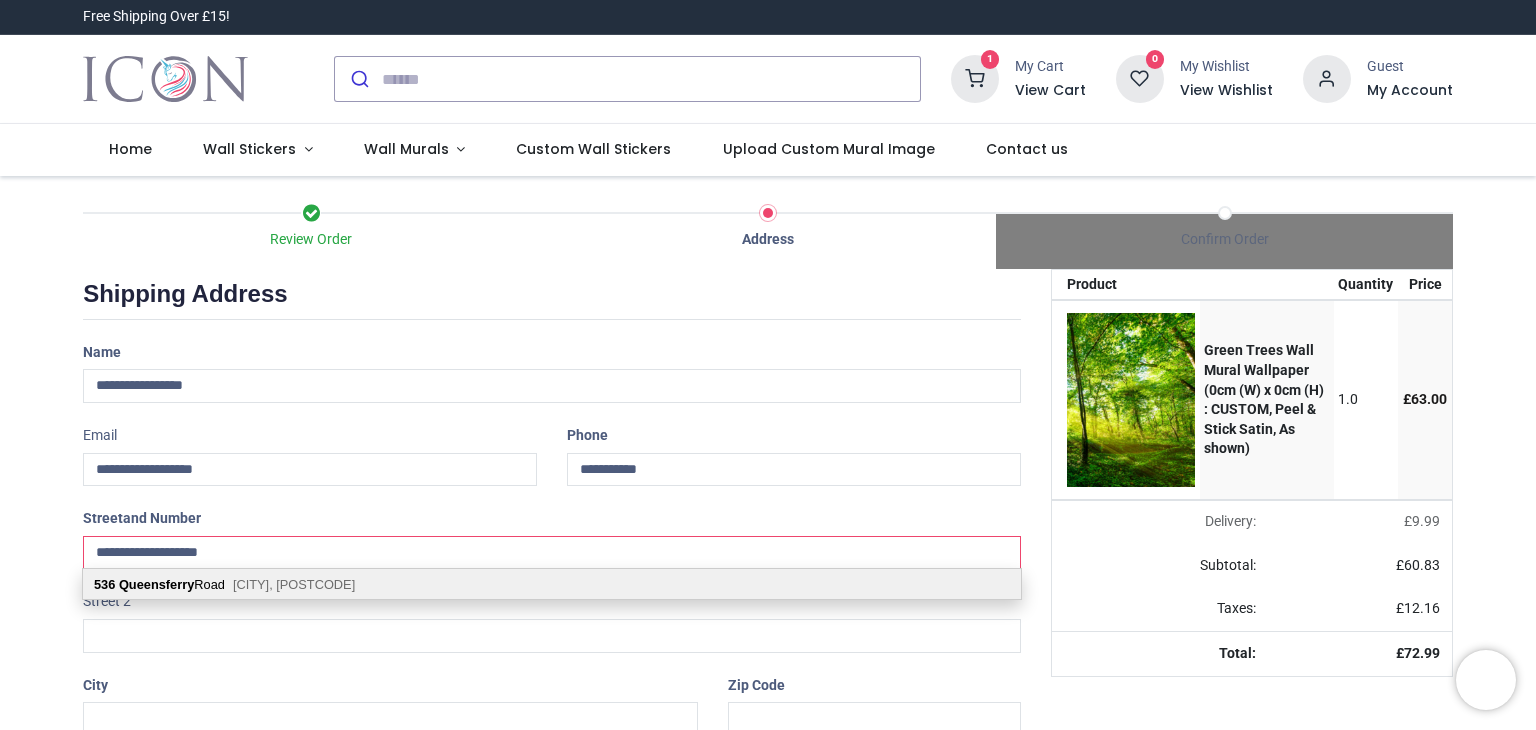 type on "*******" 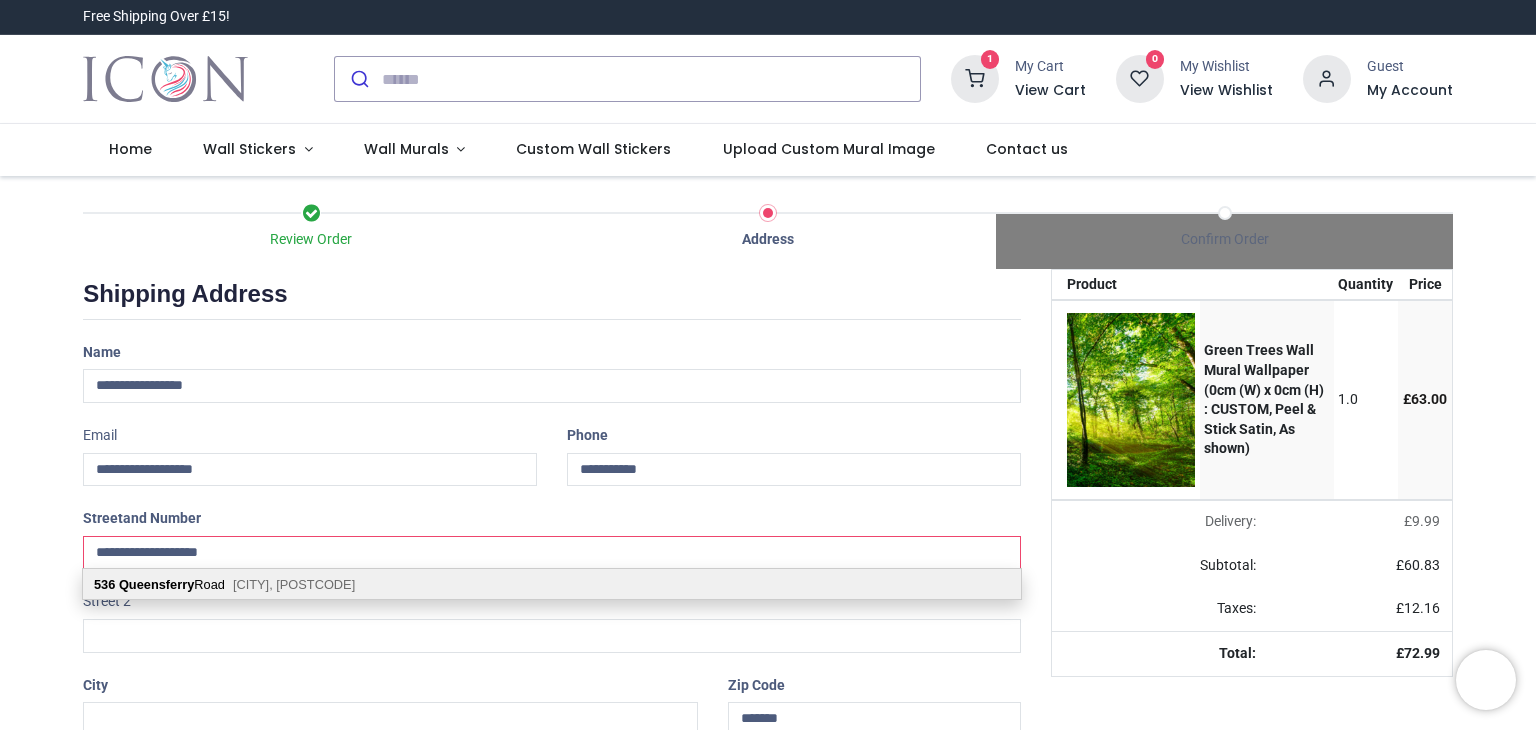 type on "*********" 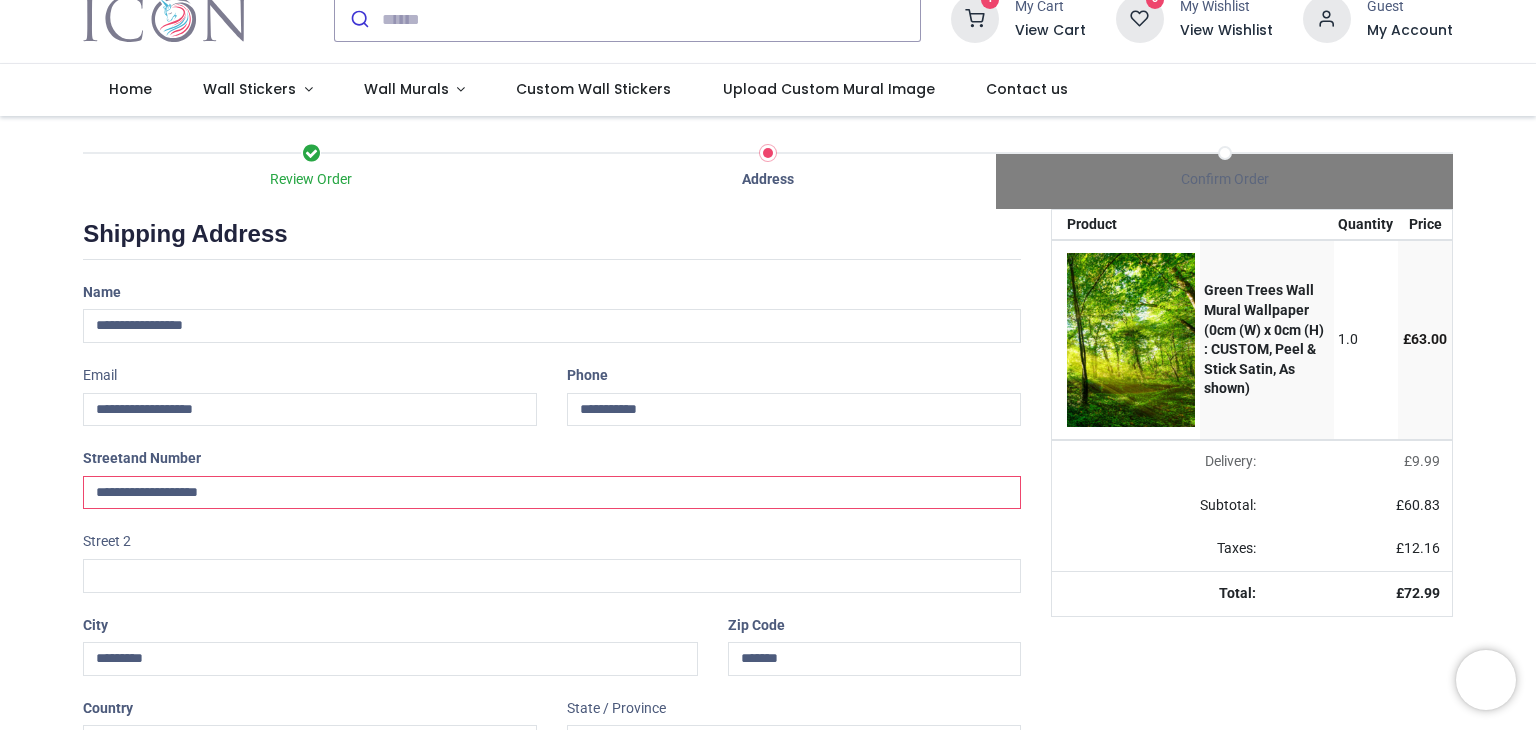 scroll, scrollTop: 176, scrollLeft: 0, axis: vertical 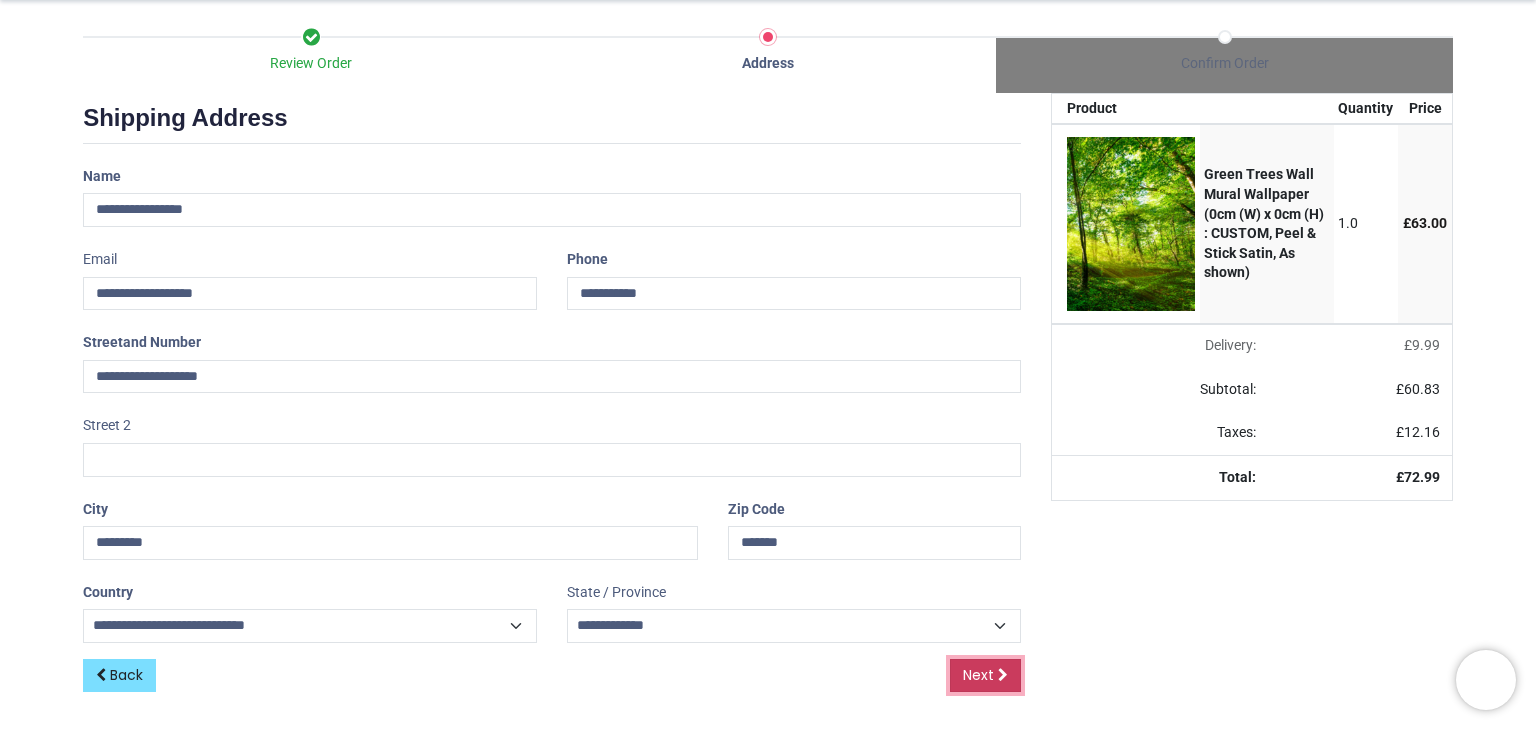click on "Next" at bounding box center (978, 675) 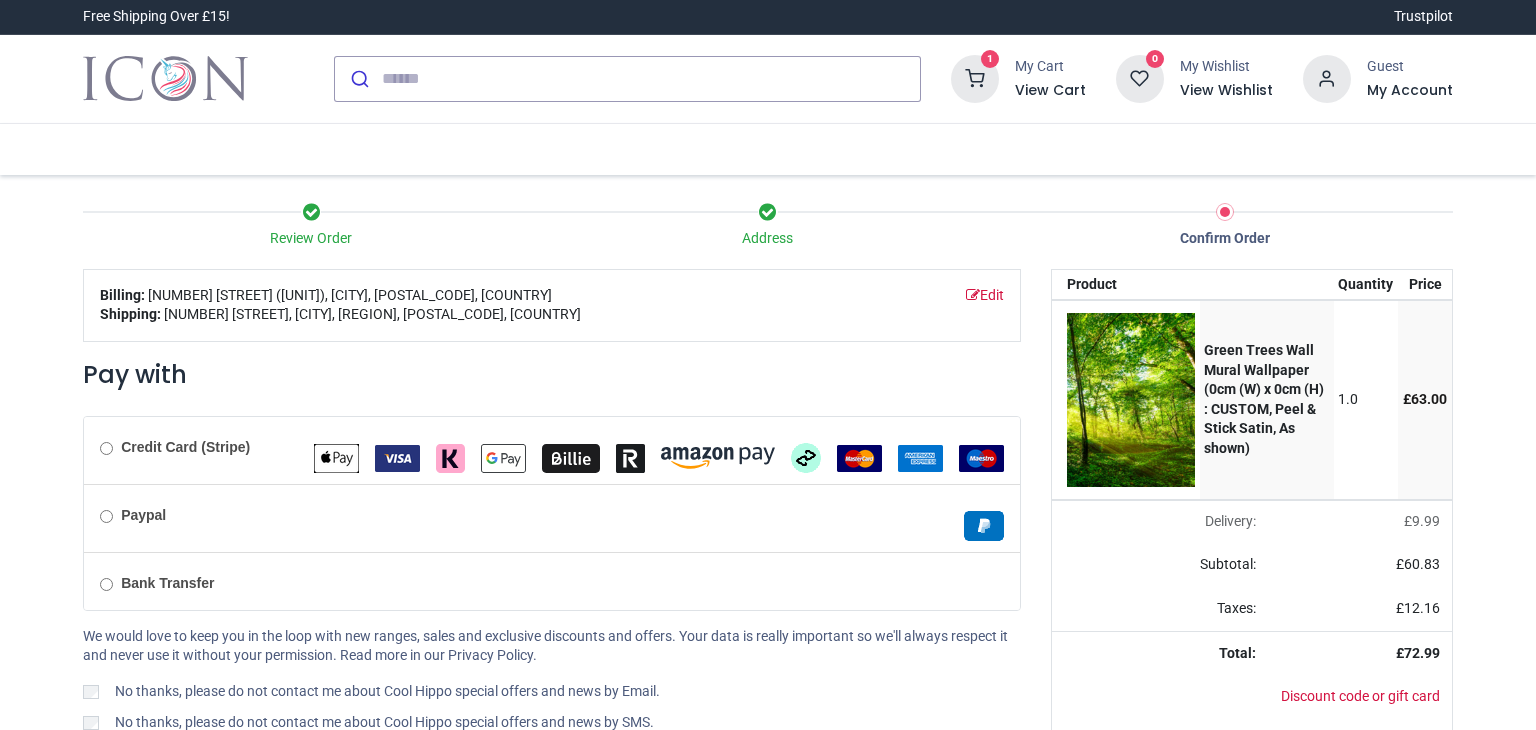 scroll, scrollTop: 0, scrollLeft: 0, axis: both 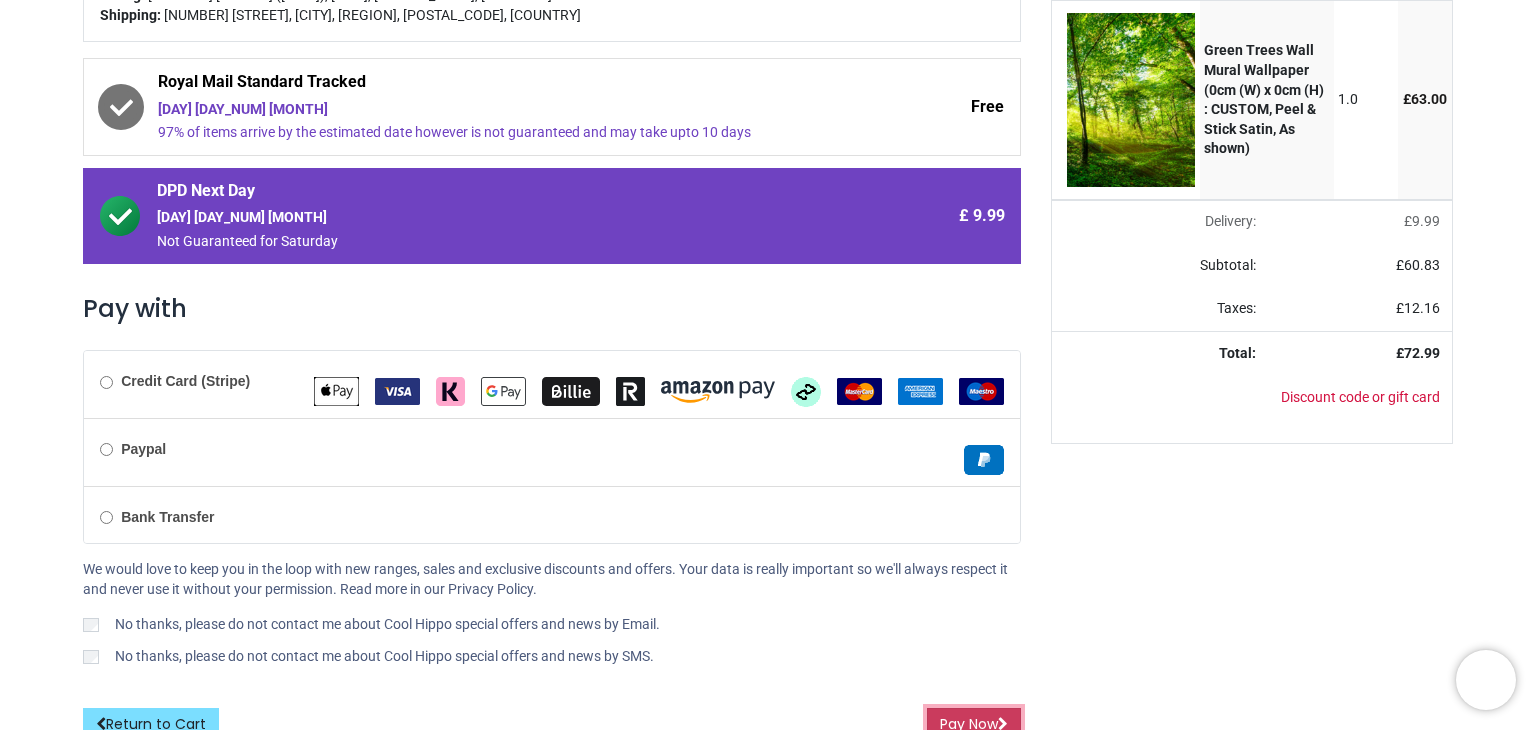 click on "Pay Now" at bounding box center [974, 725] 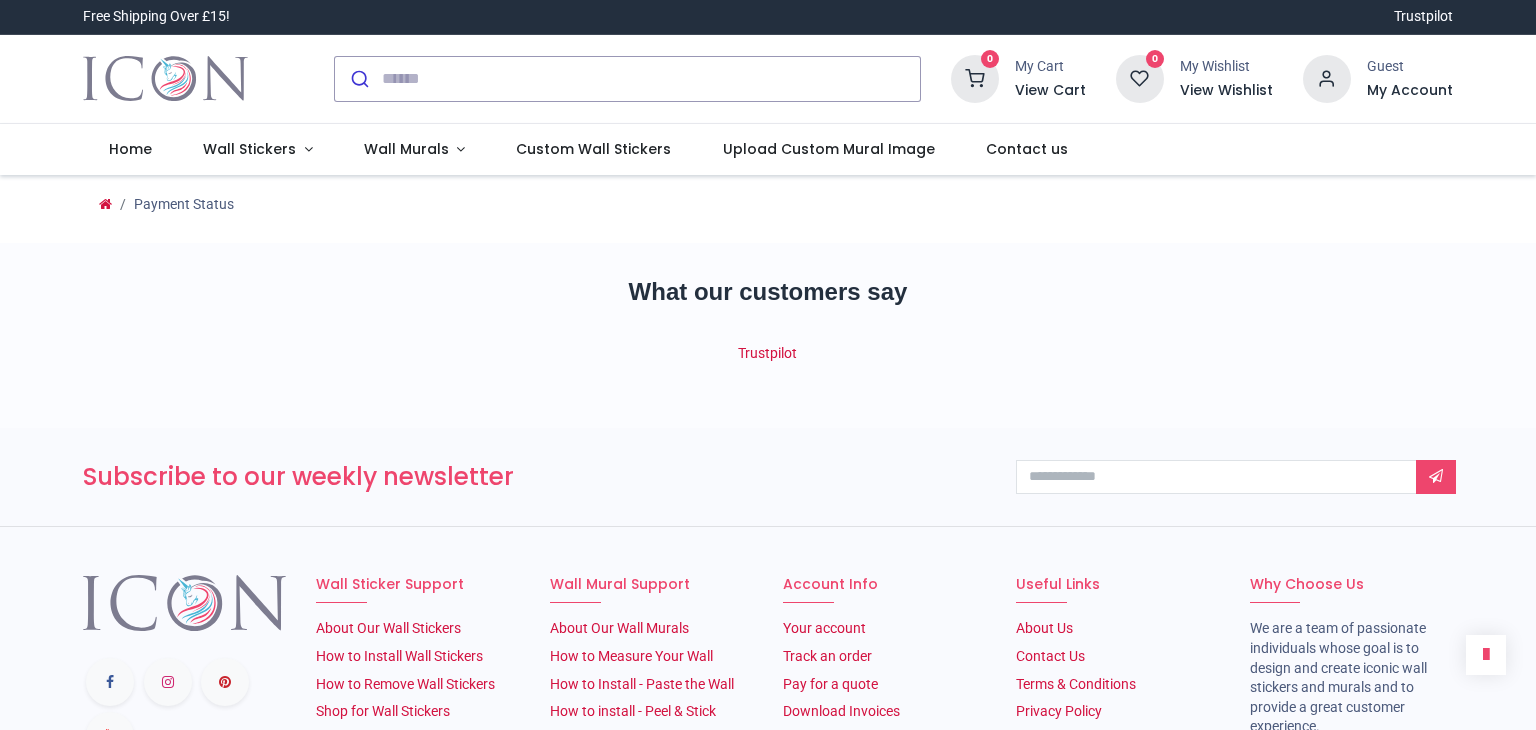 scroll, scrollTop: 0, scrollLeft: 0, axis: both 